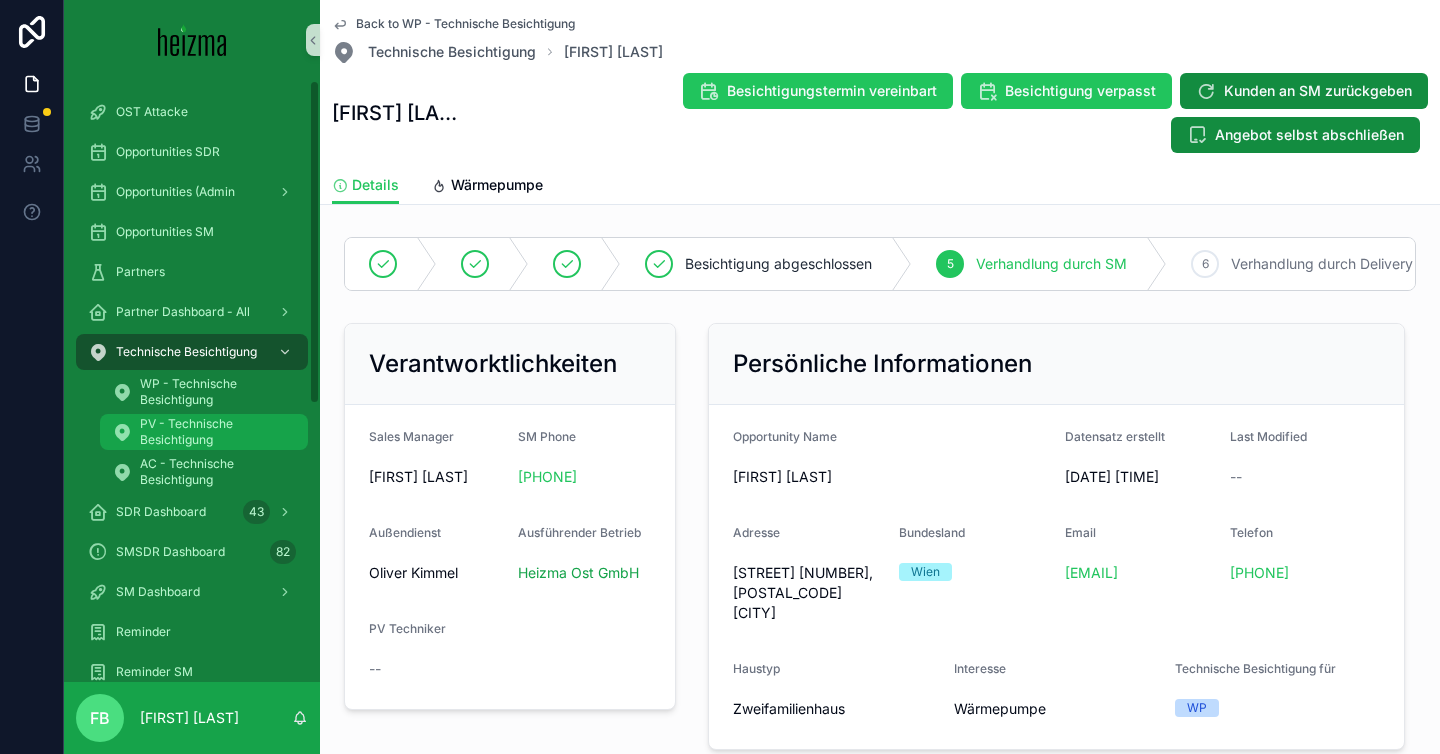 scroll, scrollTop: 0, scrollLeft: 0, axis: both 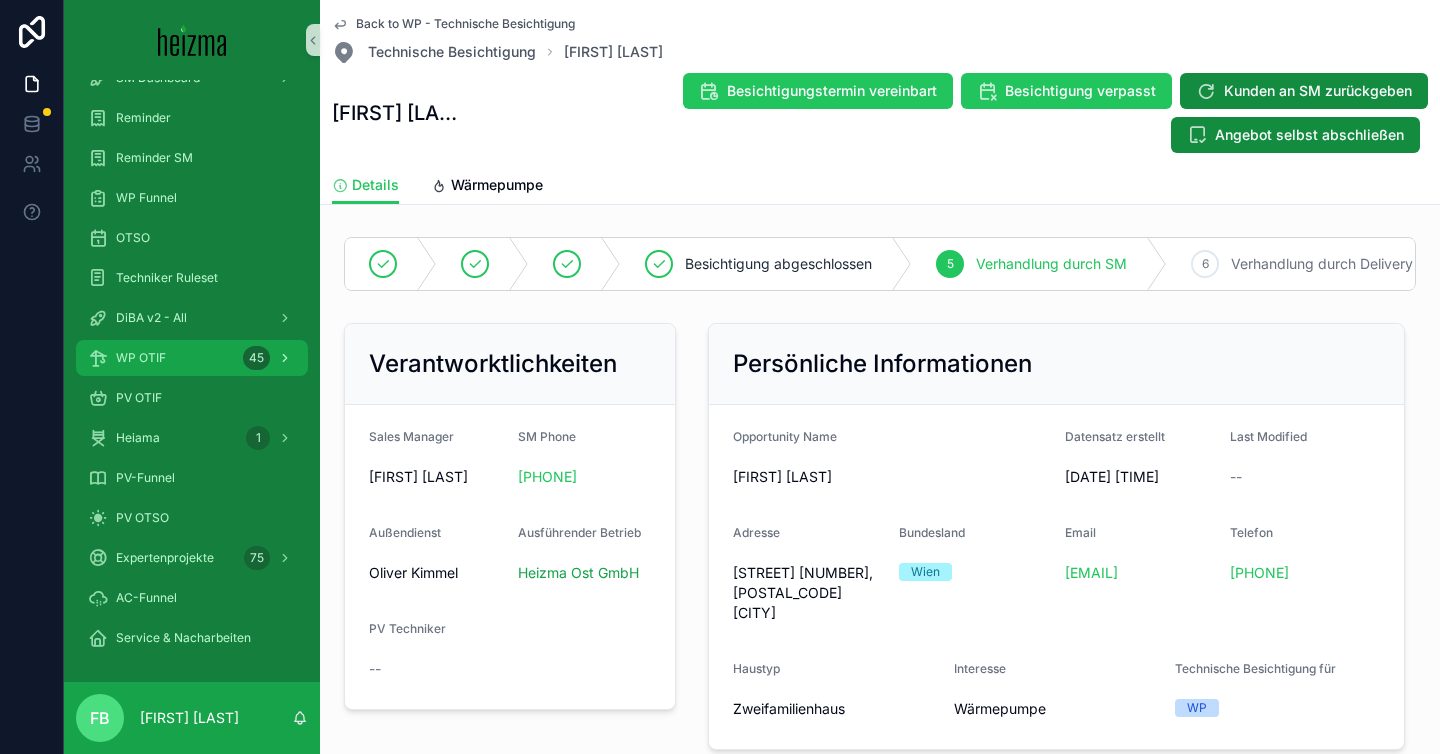 click on "WP OTIF 45" at bounding box center [192, 358] 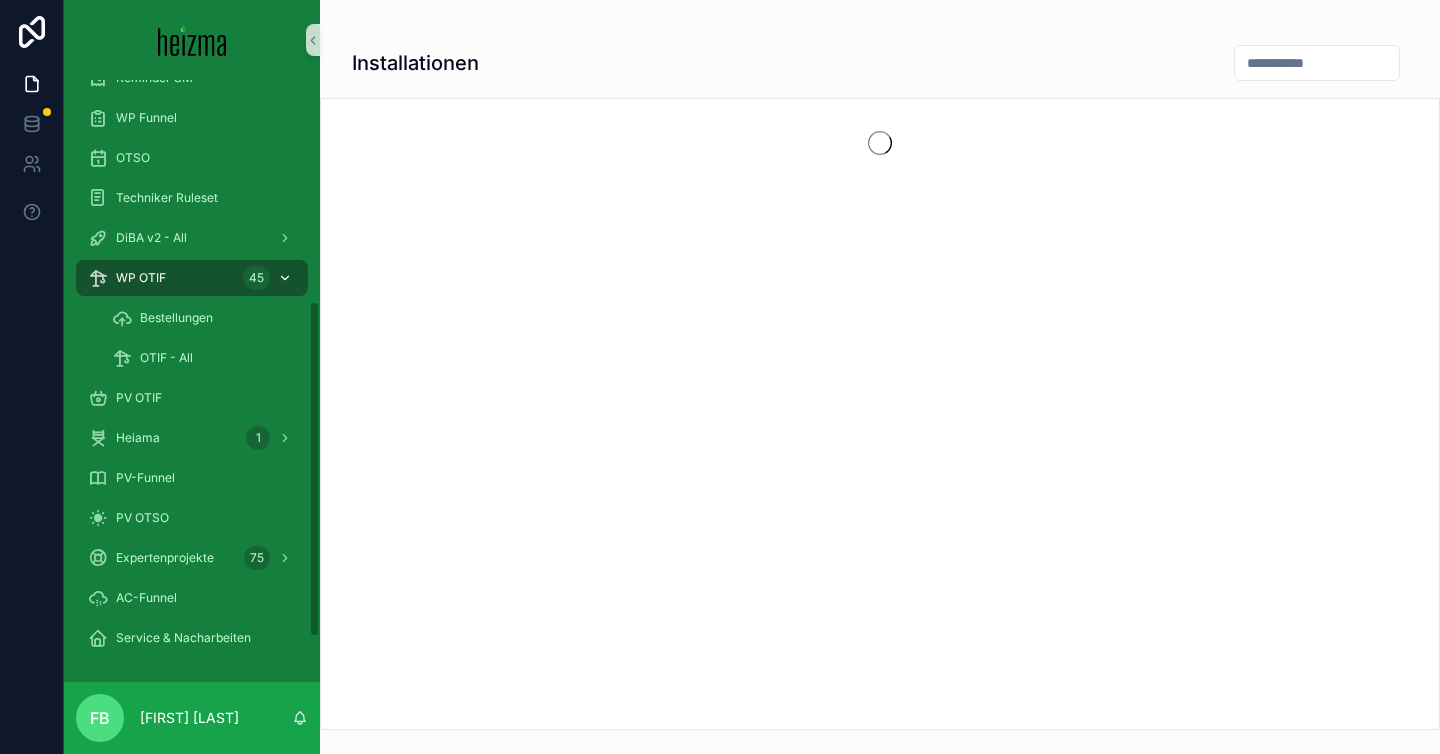 scroll, scrollTop: 394, scrollLeft: 0, axis: vertical 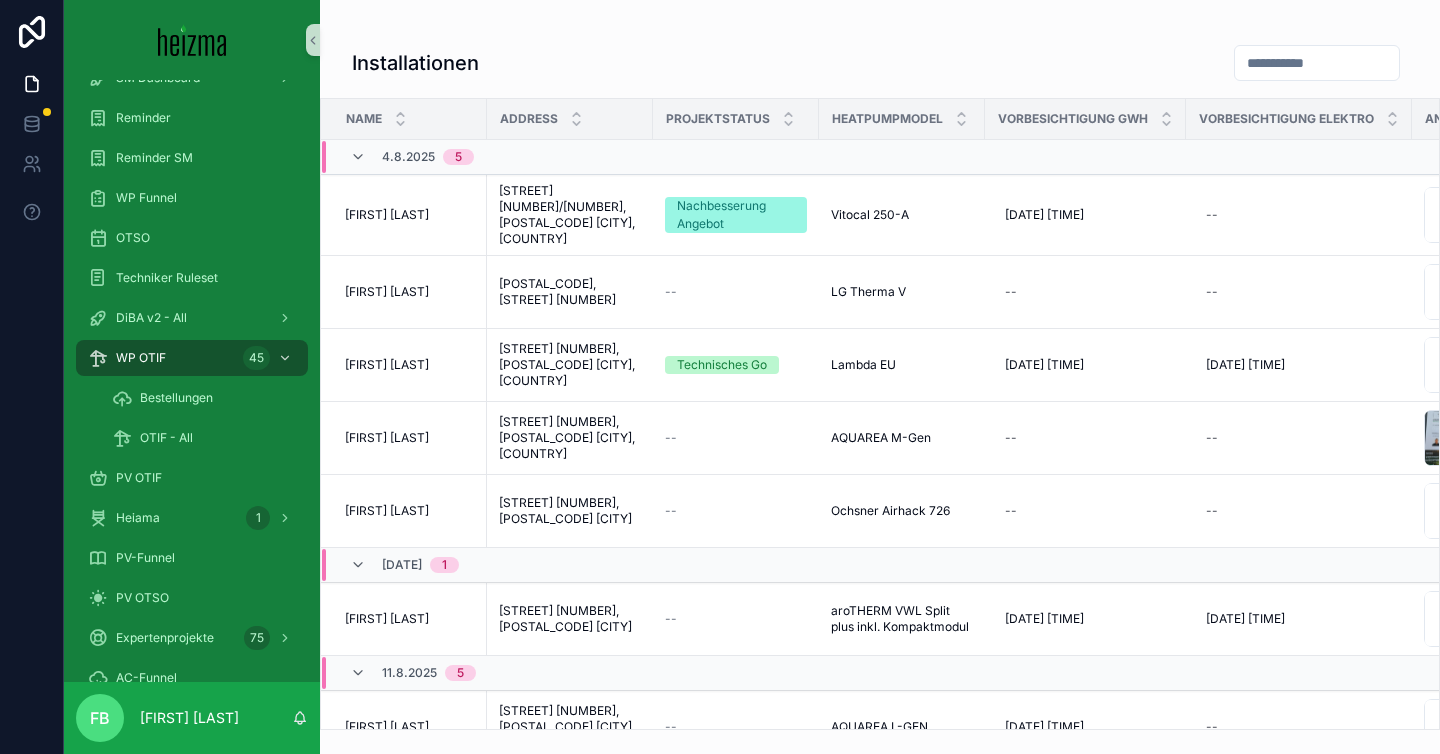 click at bounding box center [1317, 63] 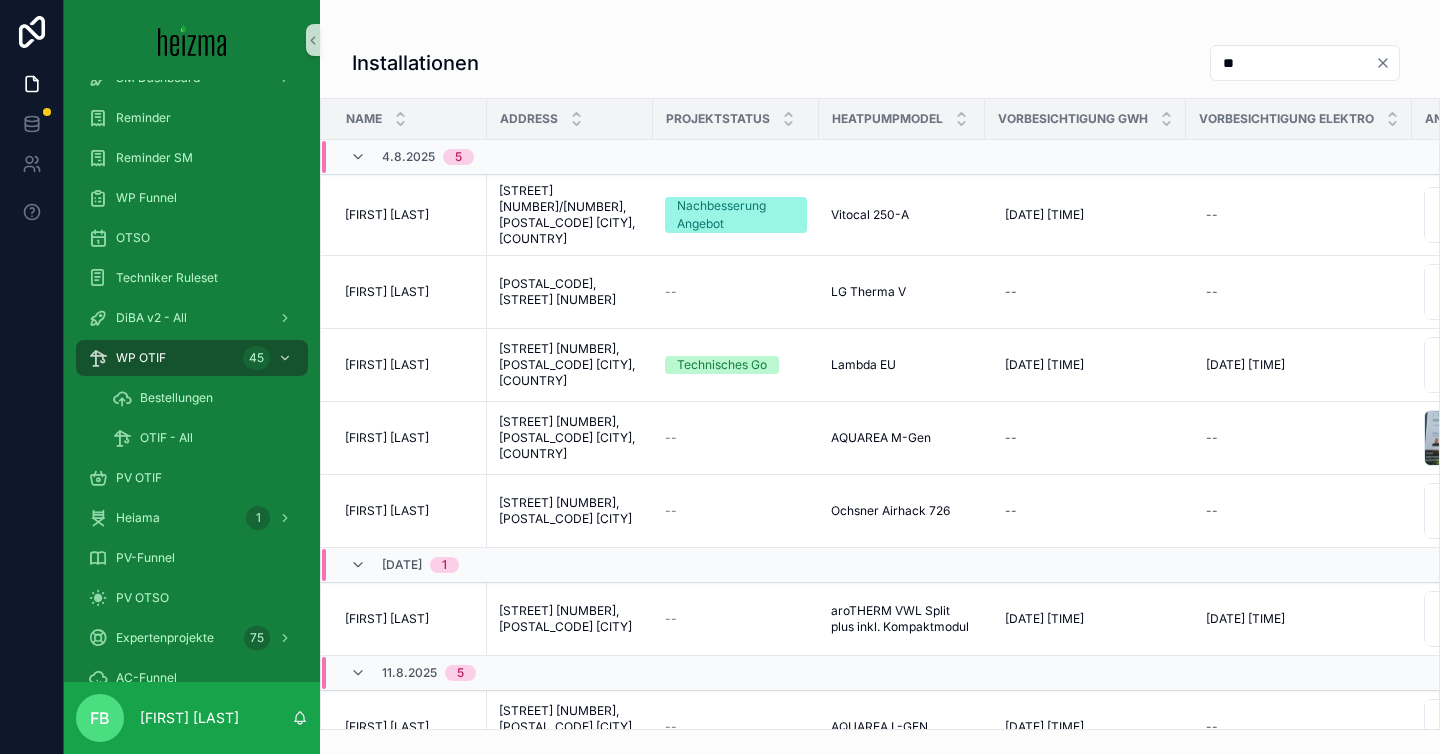 type on "*" 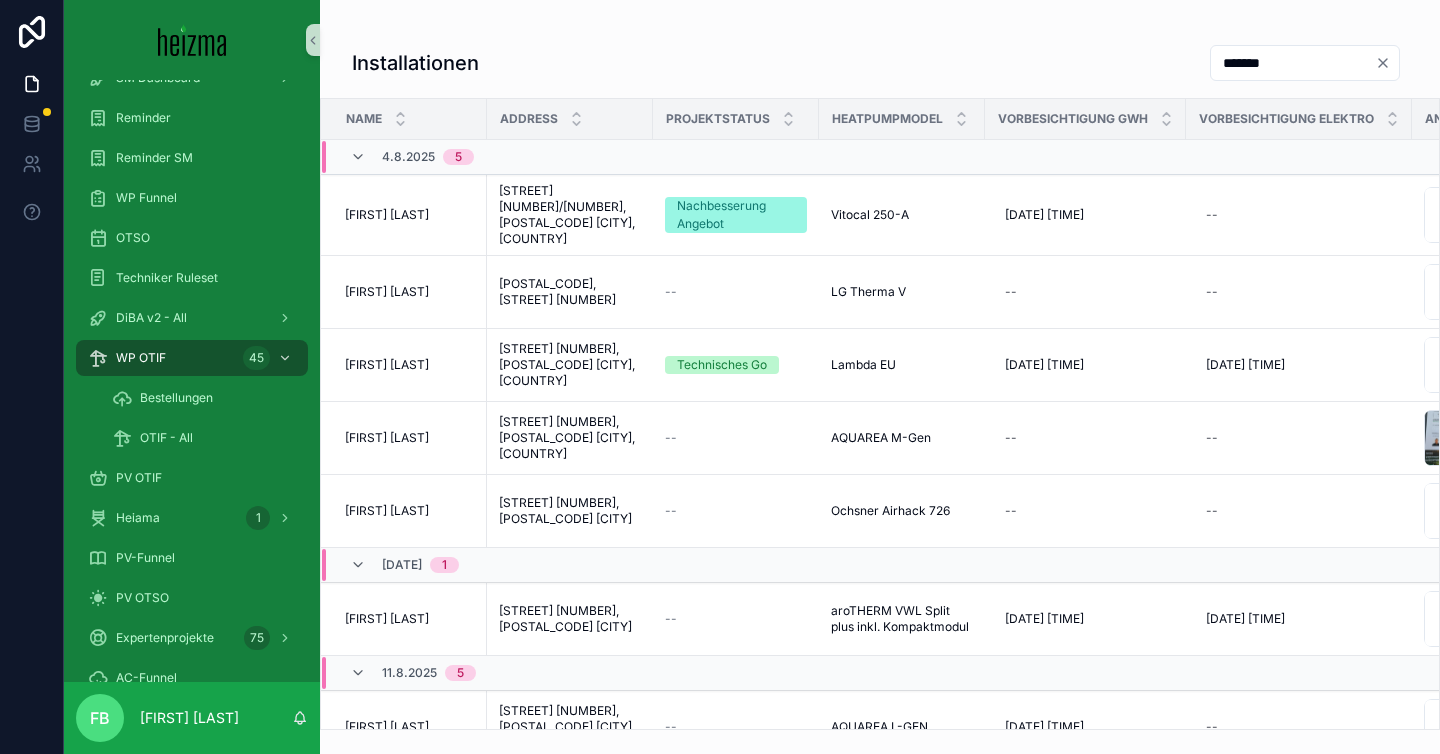 type on "*******" 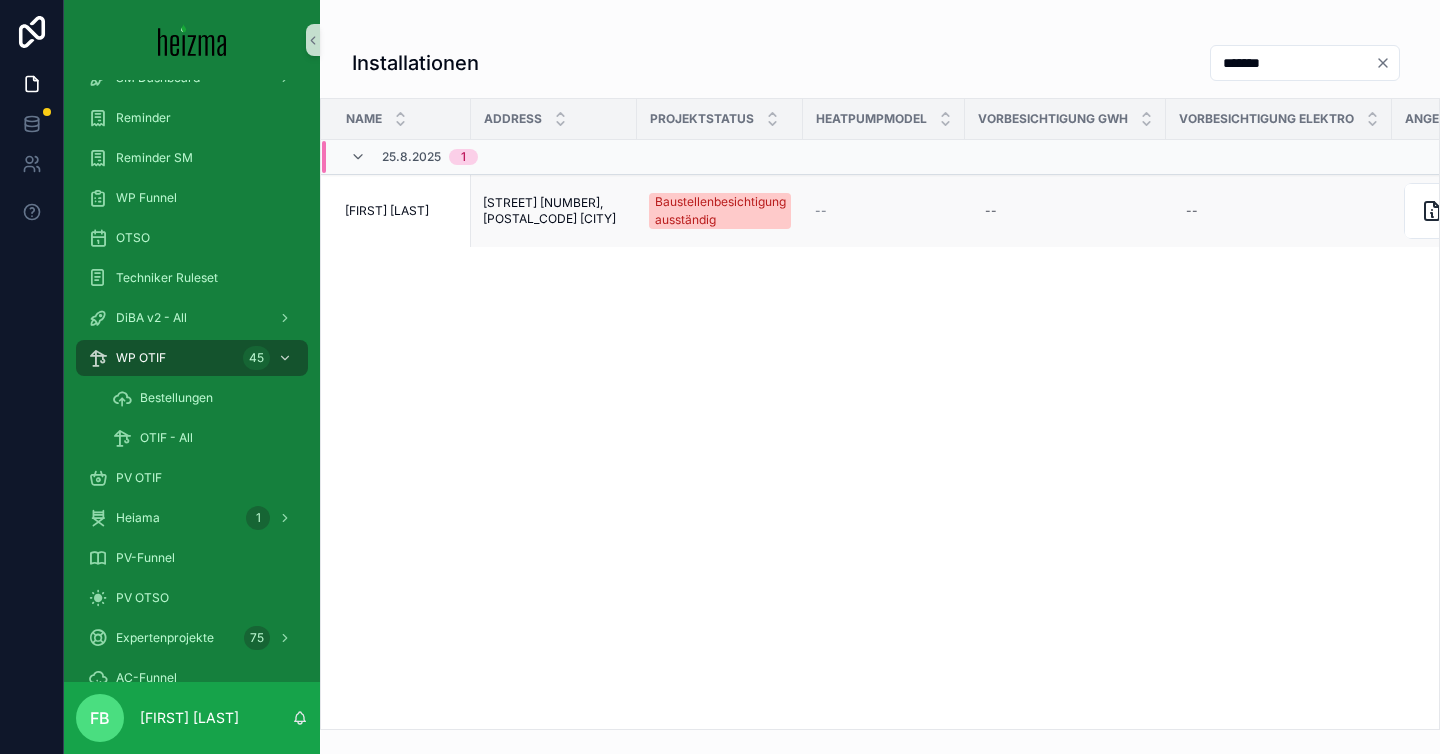 click on "[FIRST] [LAST]" at bounding box center [387, 211] 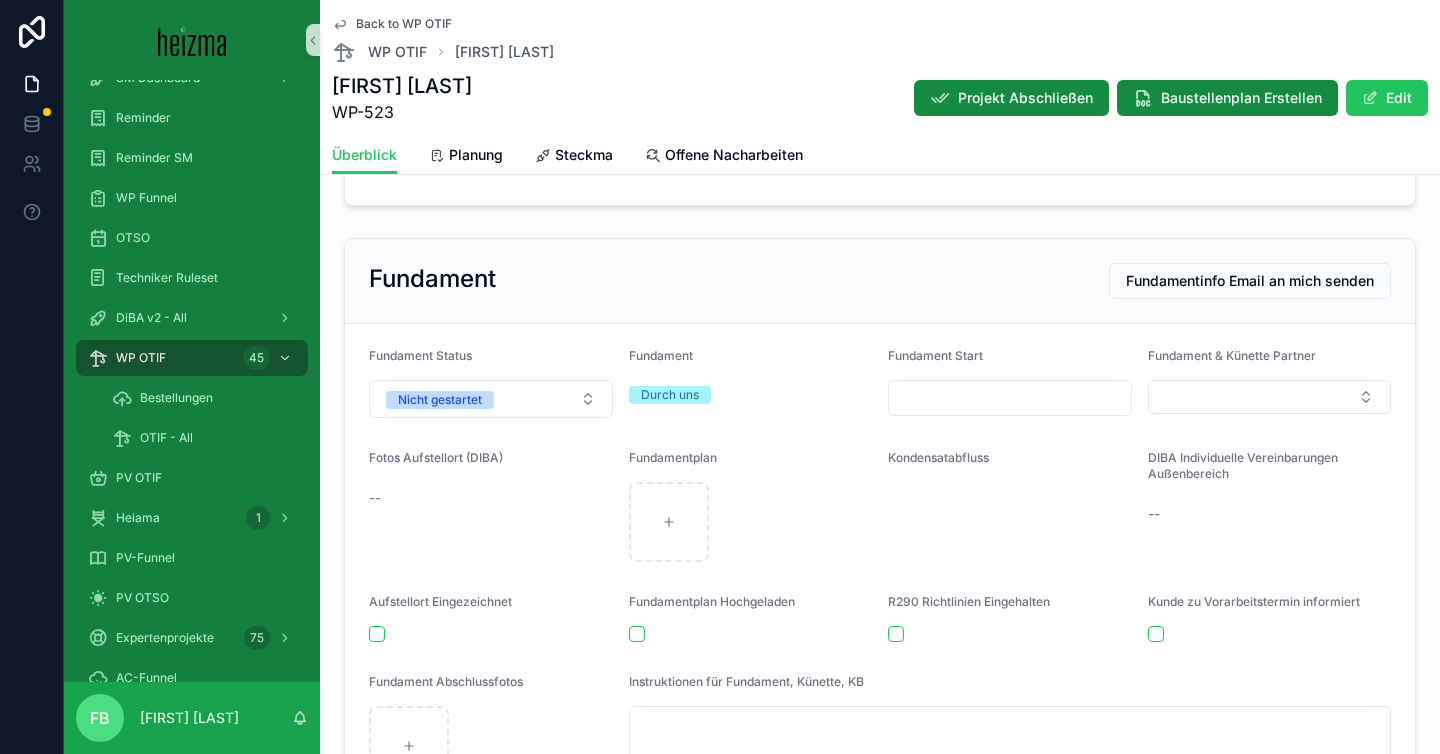 scroll, scrollTop: 2315, scrollLeft: 0, axis: vertical 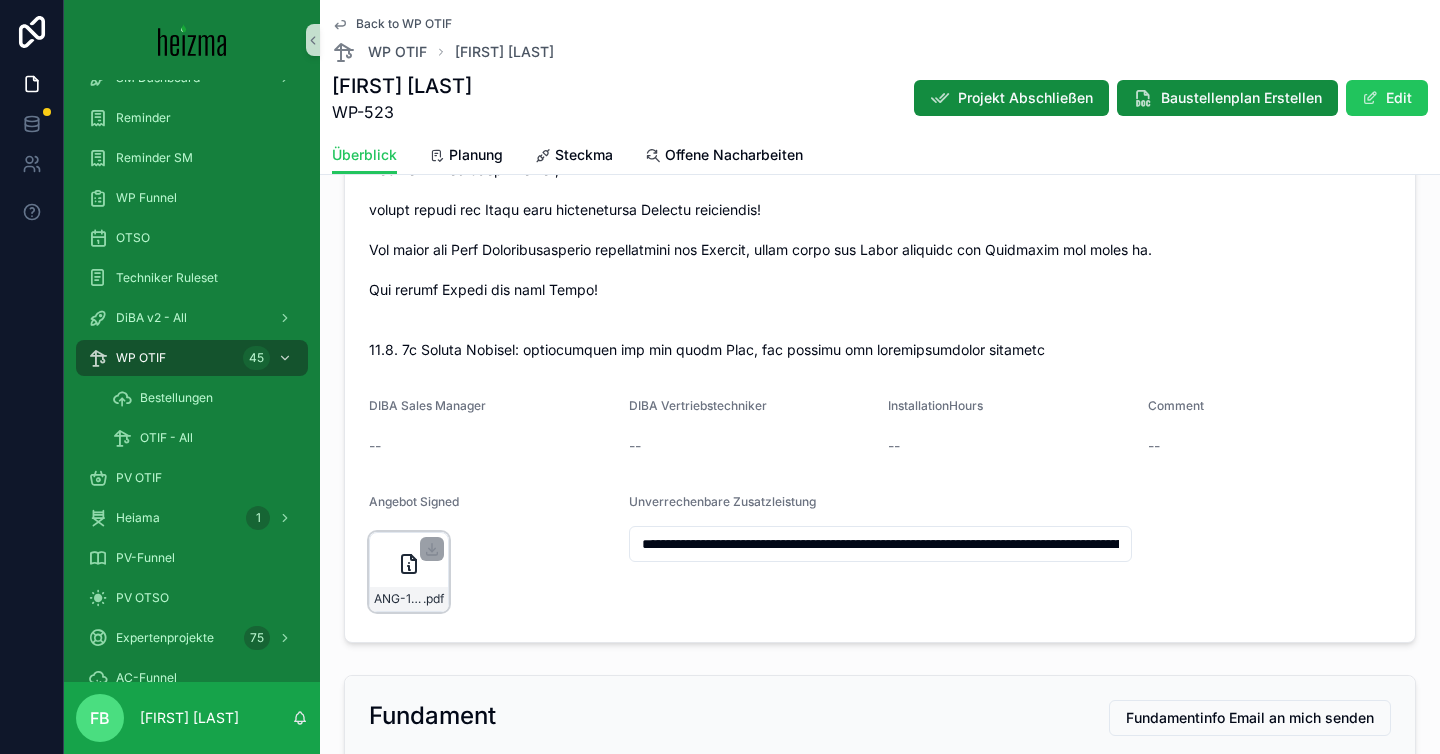 click 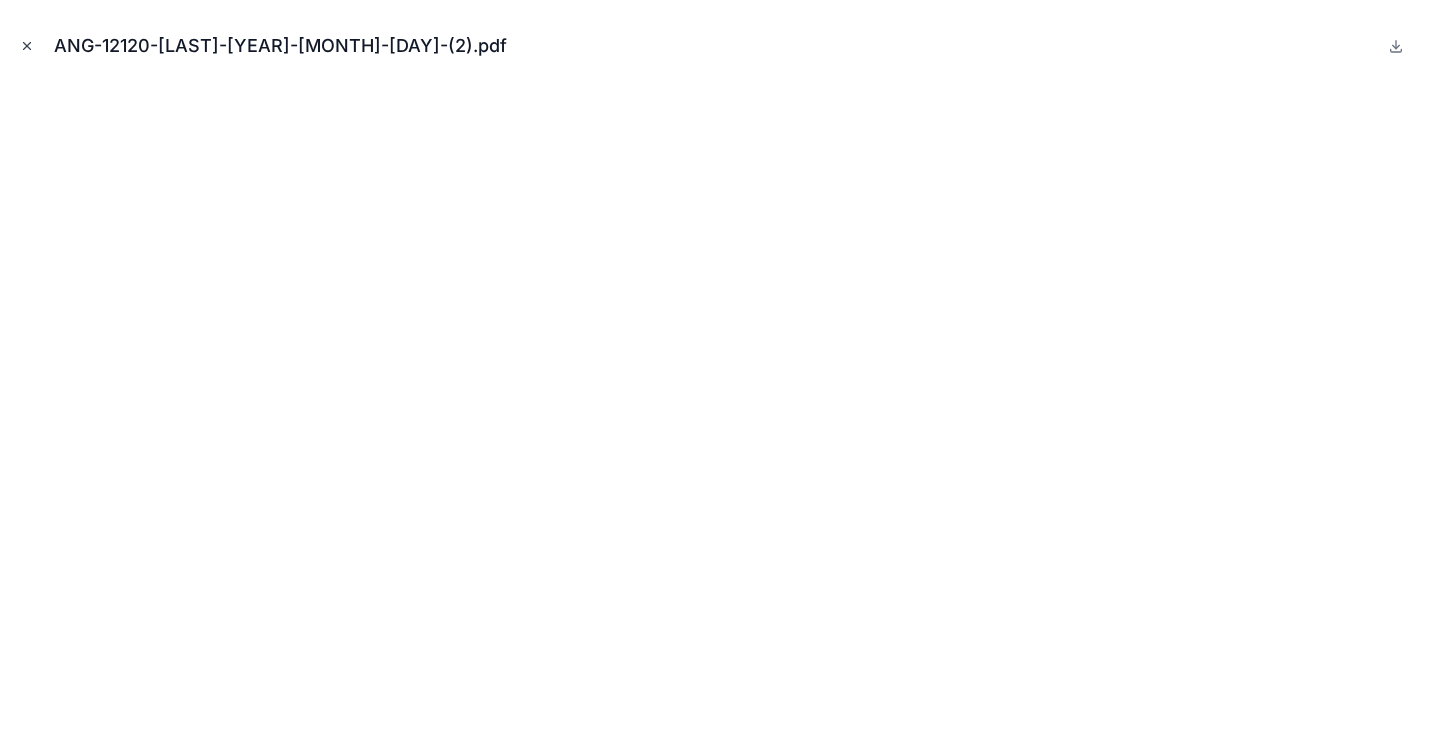 click 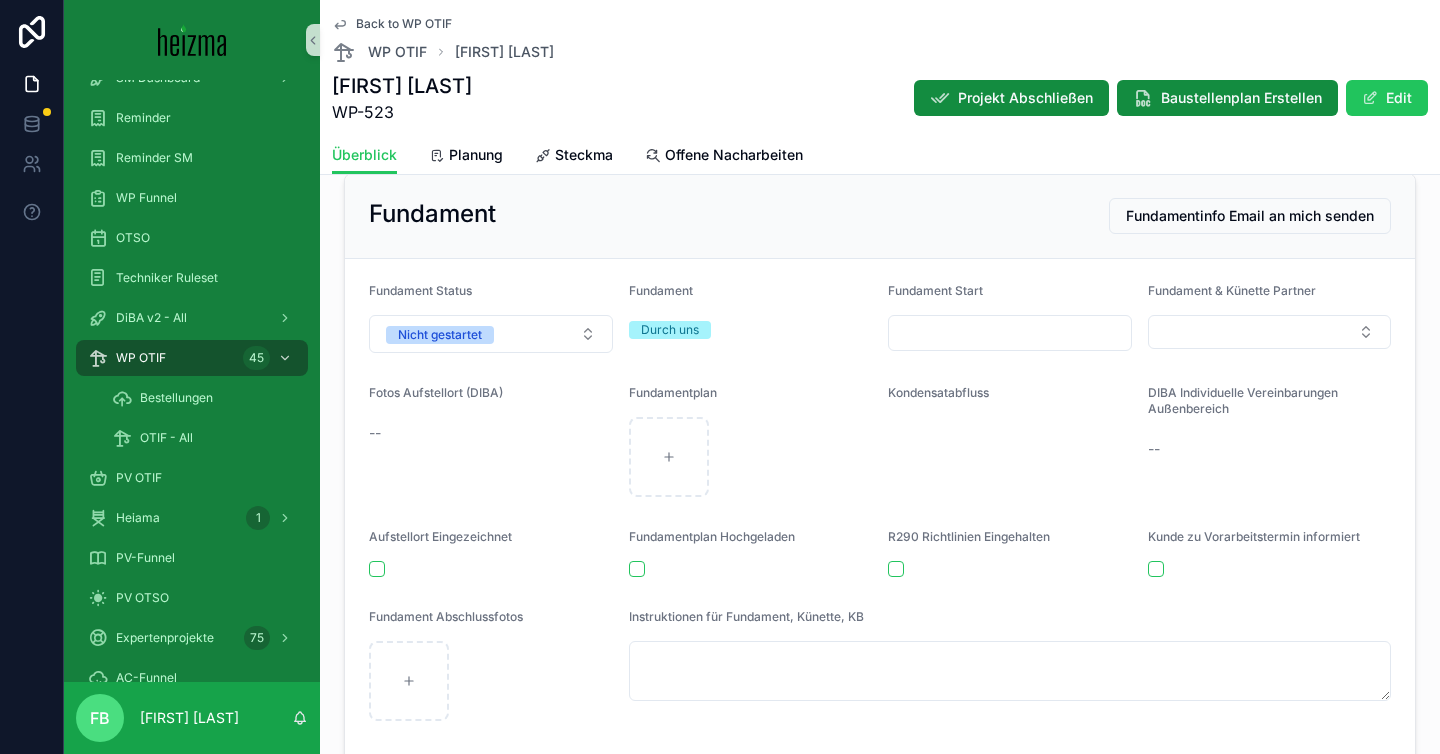 scroll, scrollTop: 5757, scrollLeft: 0, axis: vertical 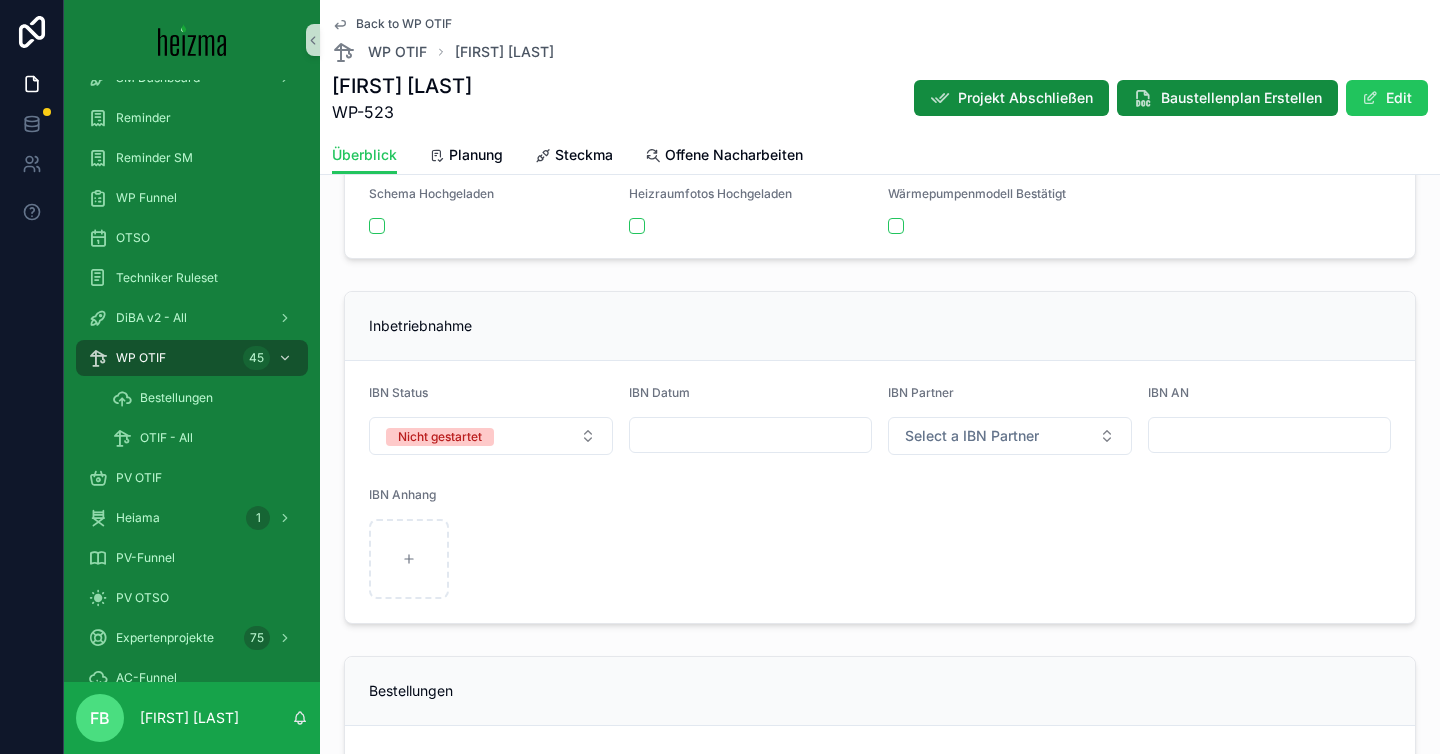 click at bounding box center (880, 559) 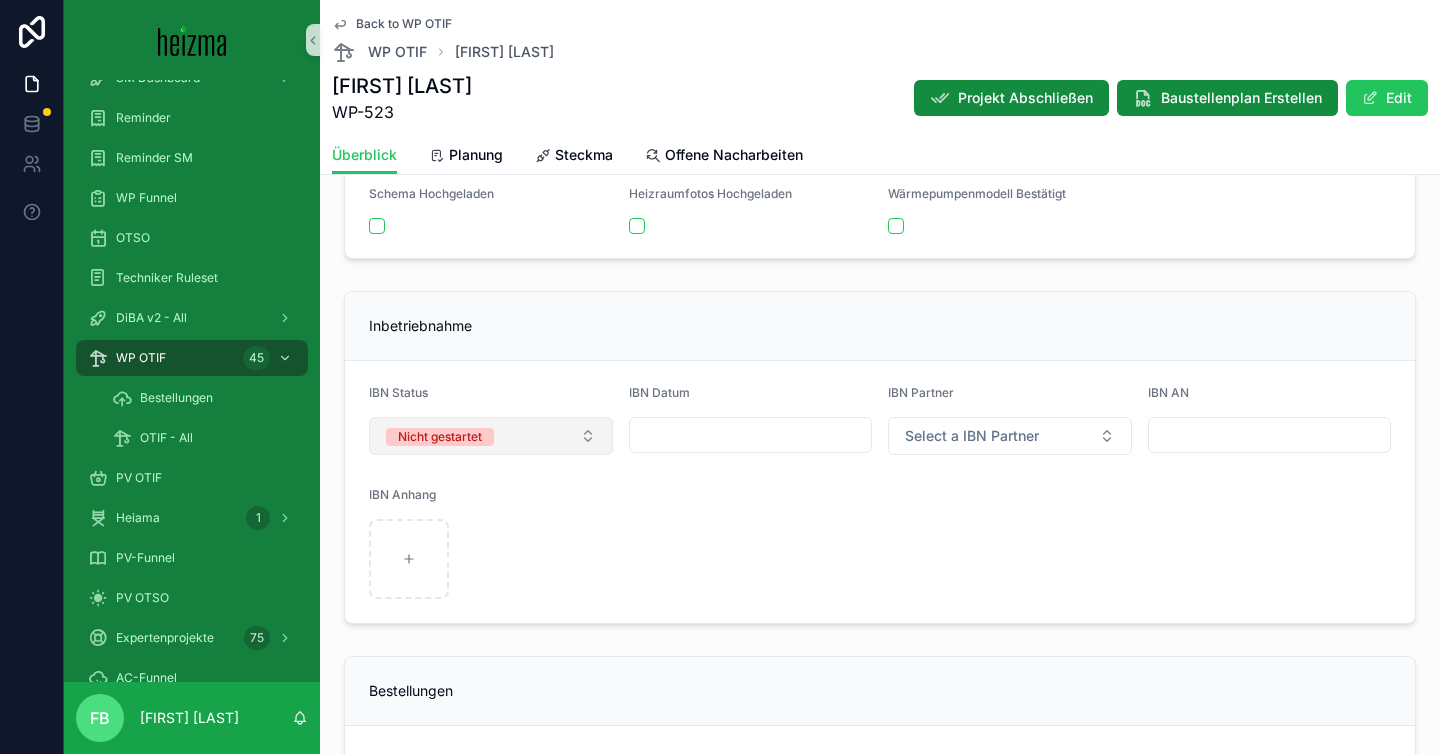 click on "Nicht gestartet" at bounding box center (491, 436) 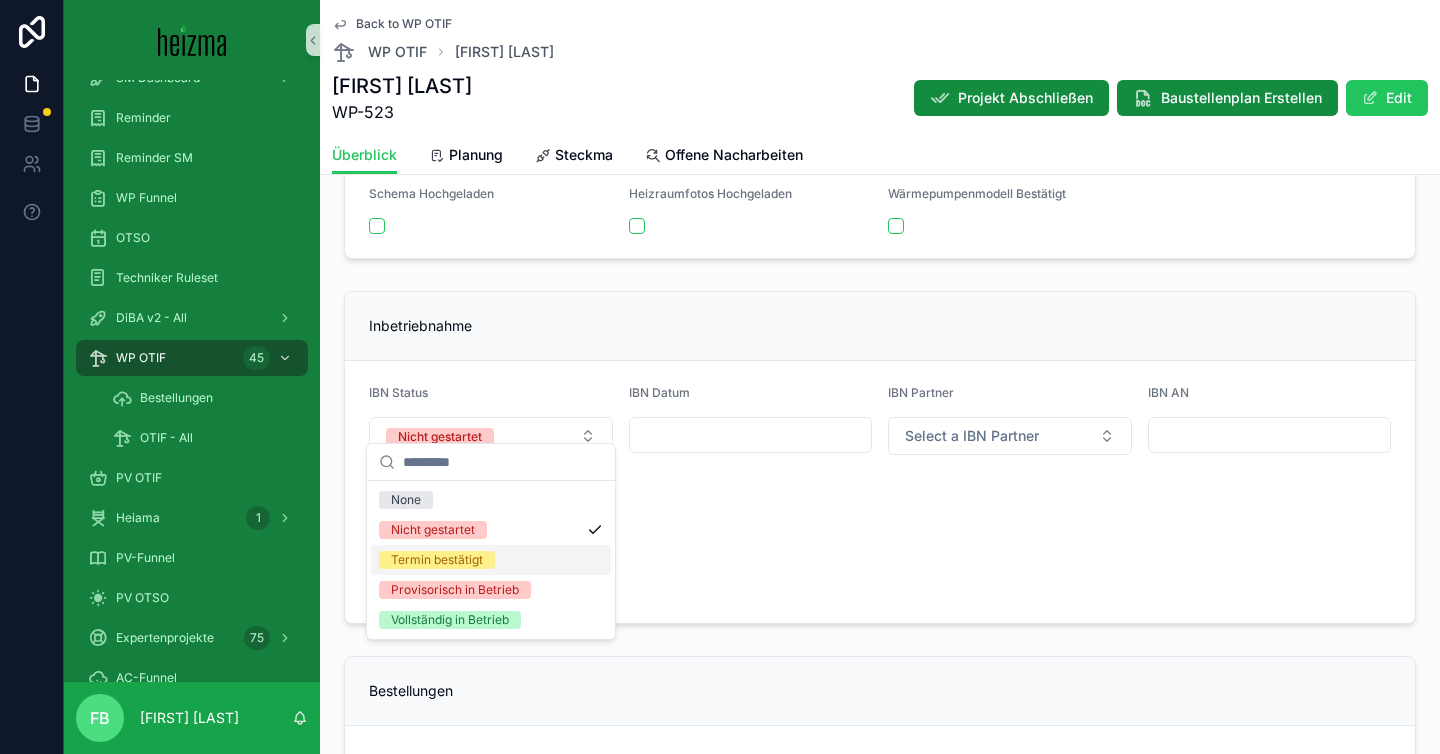 click at bounding box center [880, 559] 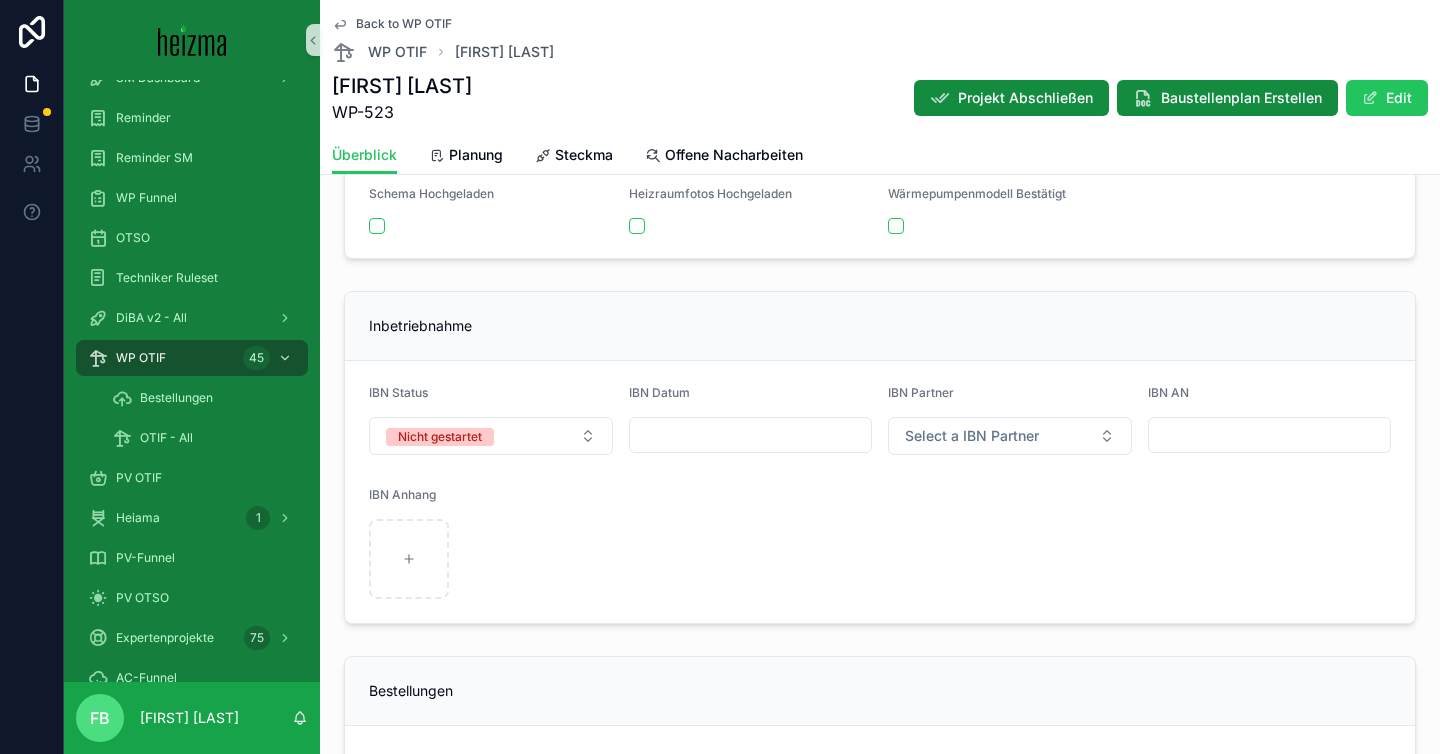 click at bounding box center [751, 435] 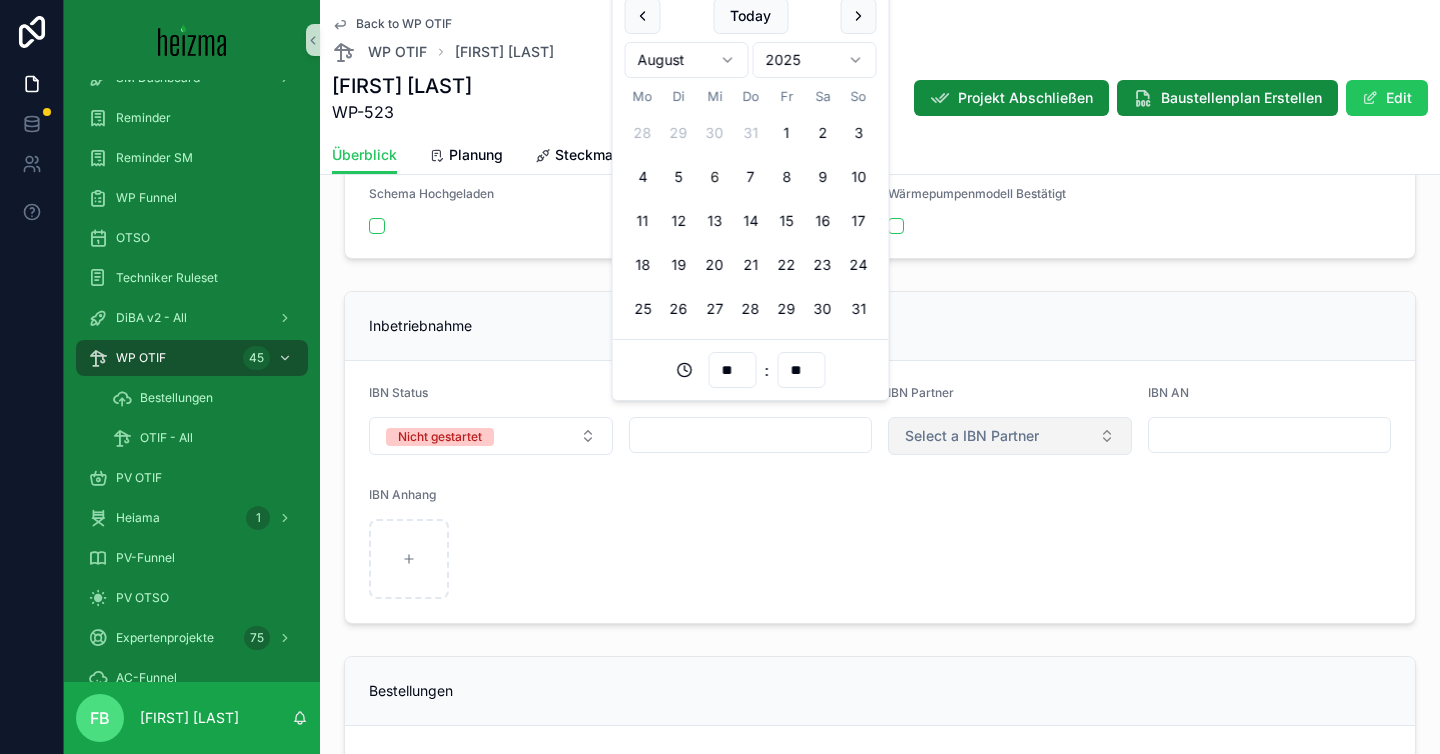 click on "Select a IBN Partner" at bounding box center [972, 436] 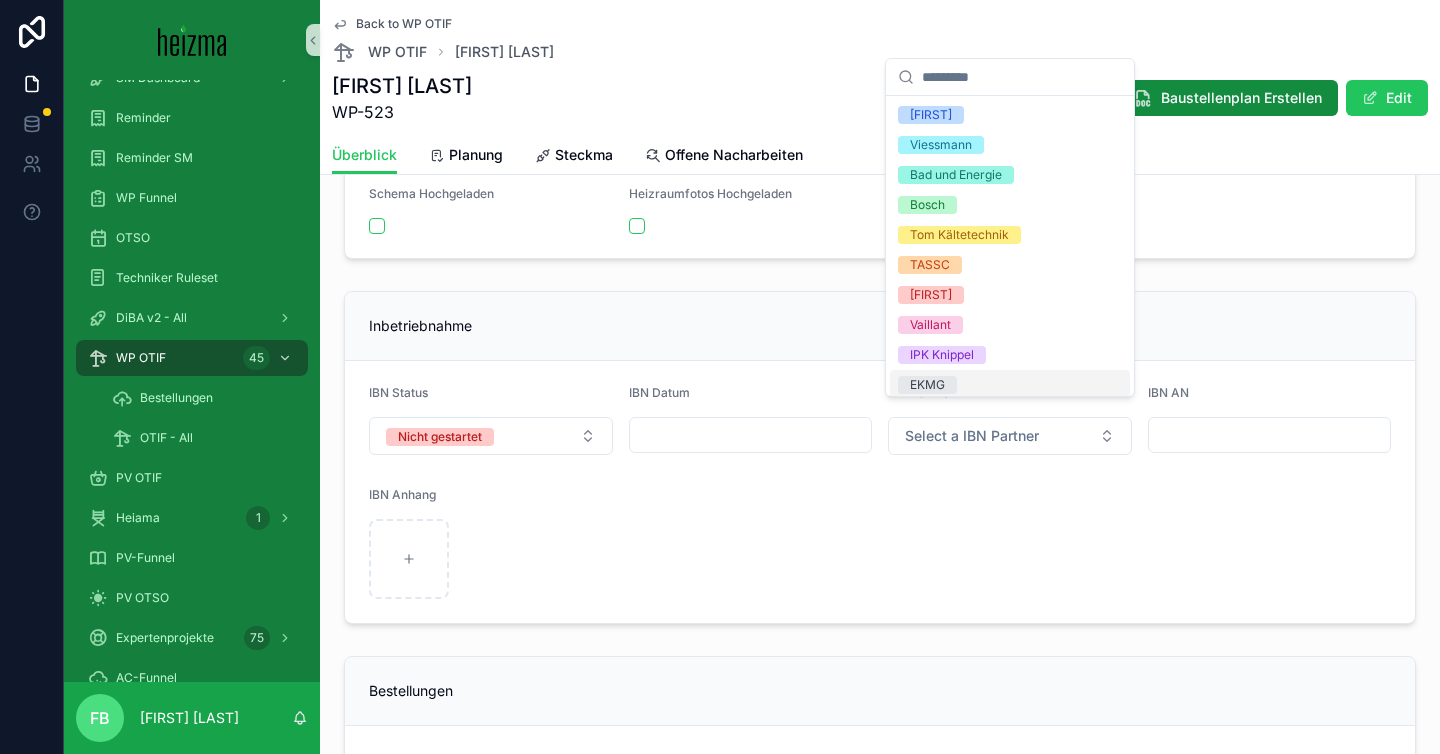 click at bounding box center [880, 559] 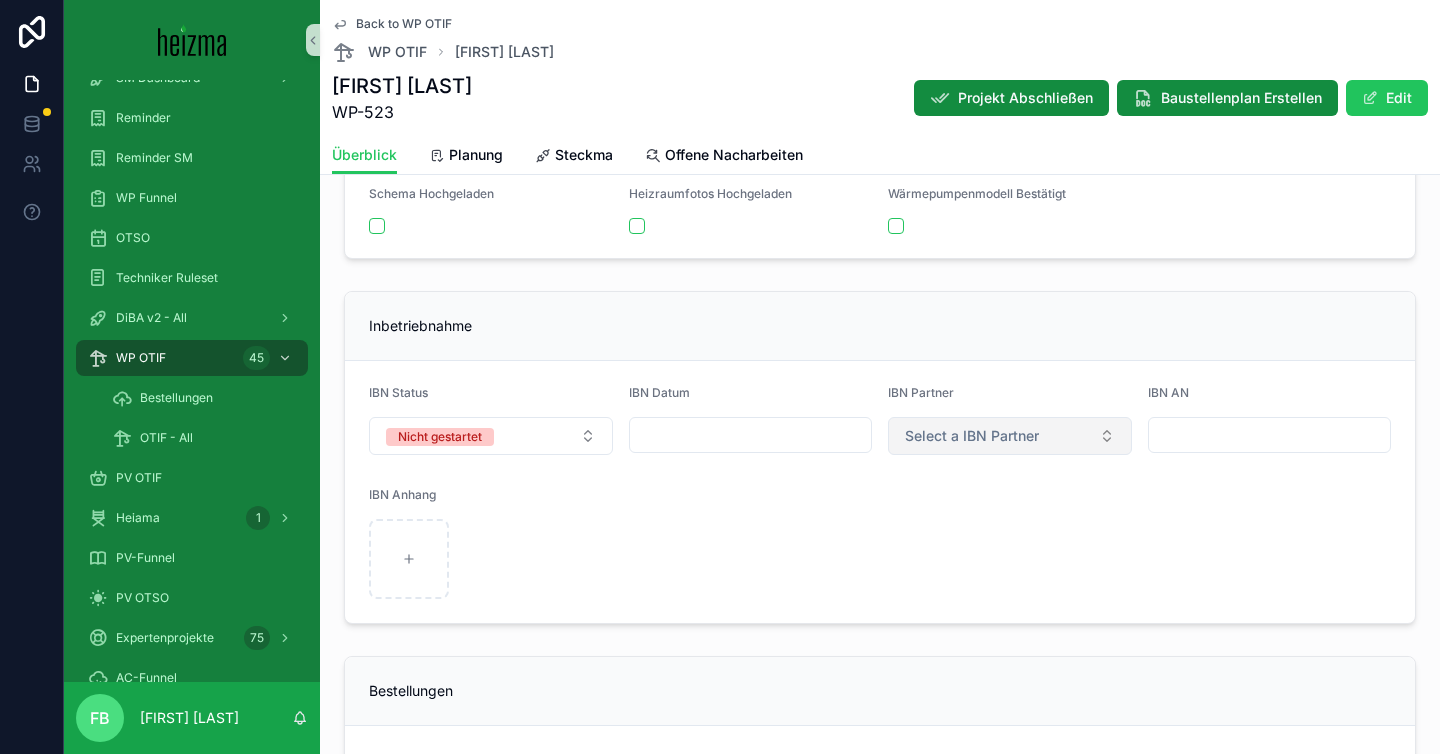 click on "Select a IBN Partner" at bounding box center [972, 436] 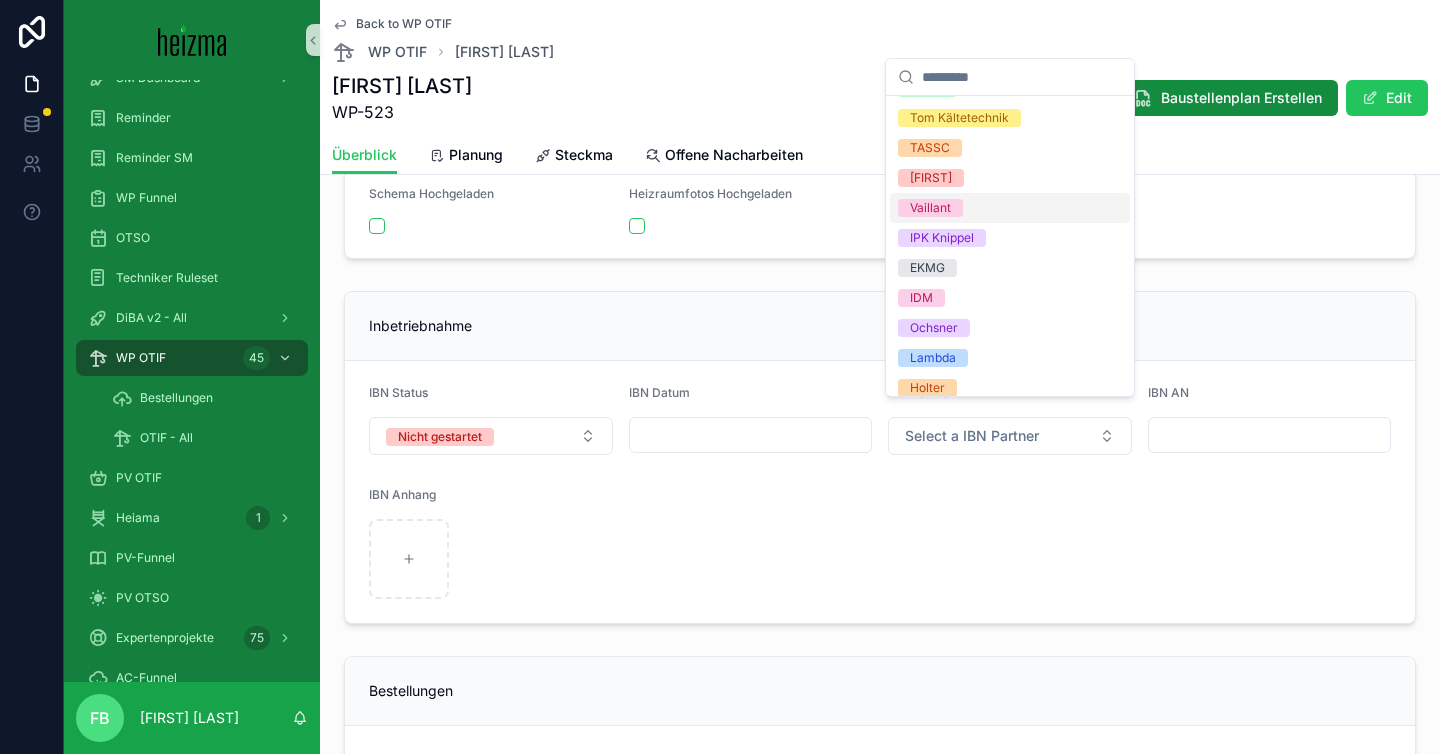 scroll, scrollTop: 115, scrollLeft: 0, axis: vertical 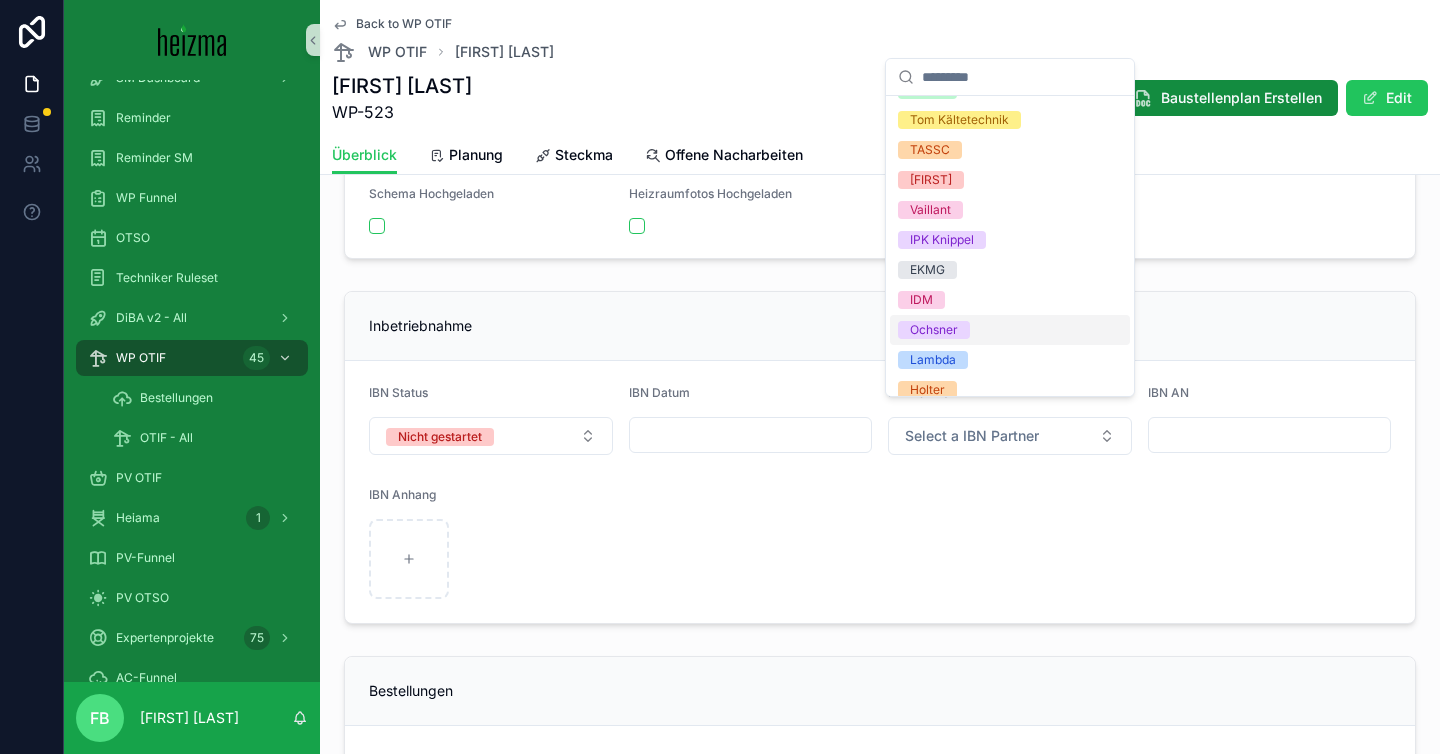 click on "Ochsner" at bounding box center [934, 330] 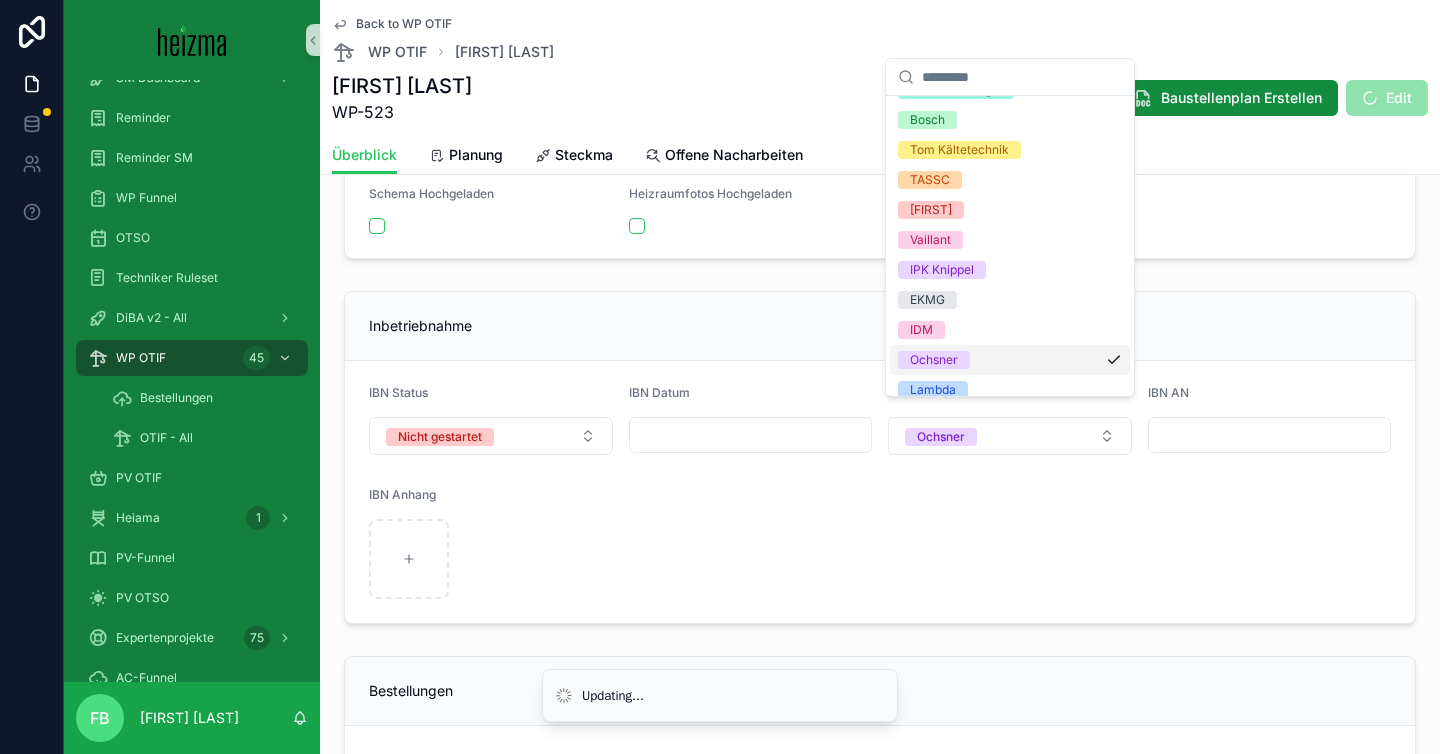 scroll, scrollTop: 145, scrollLeft: 0, axis: vertical 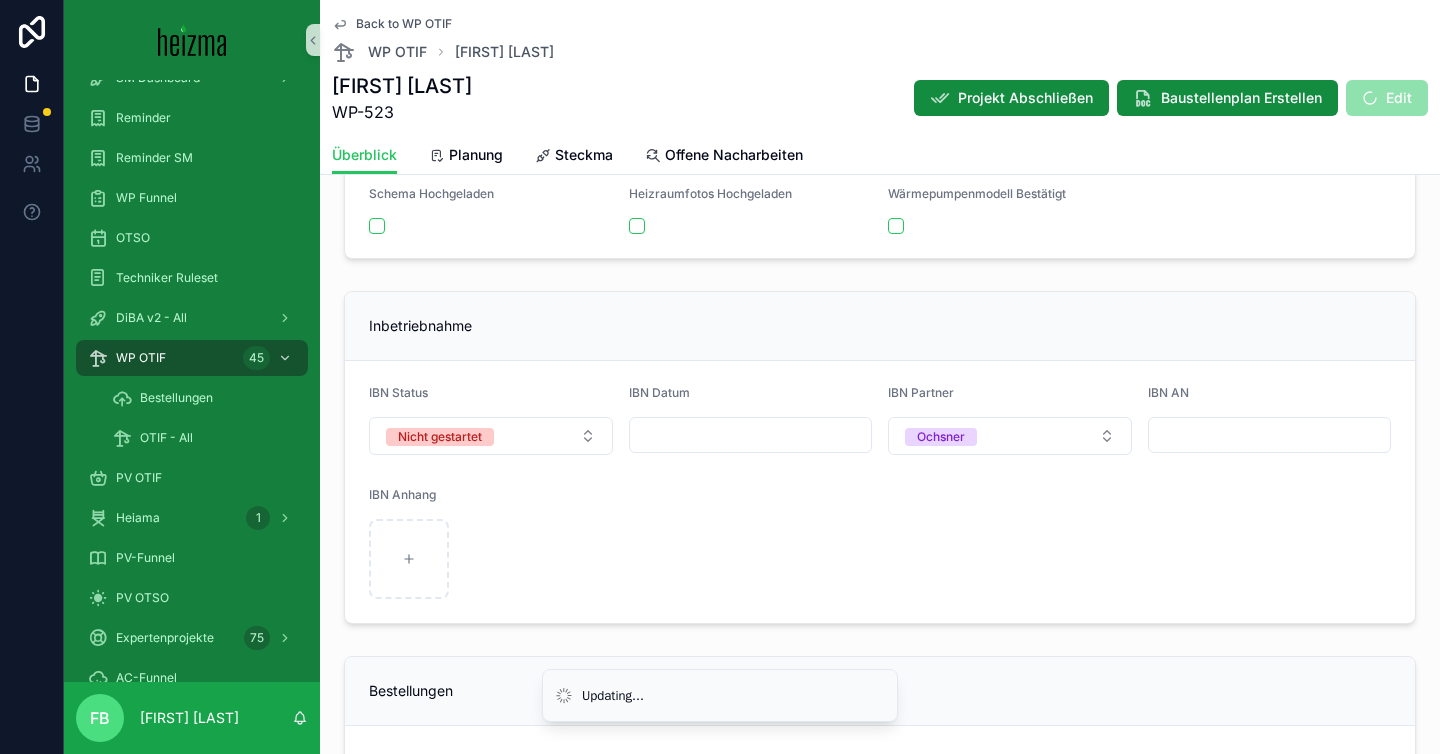 click at bounding box center [1270, 435] 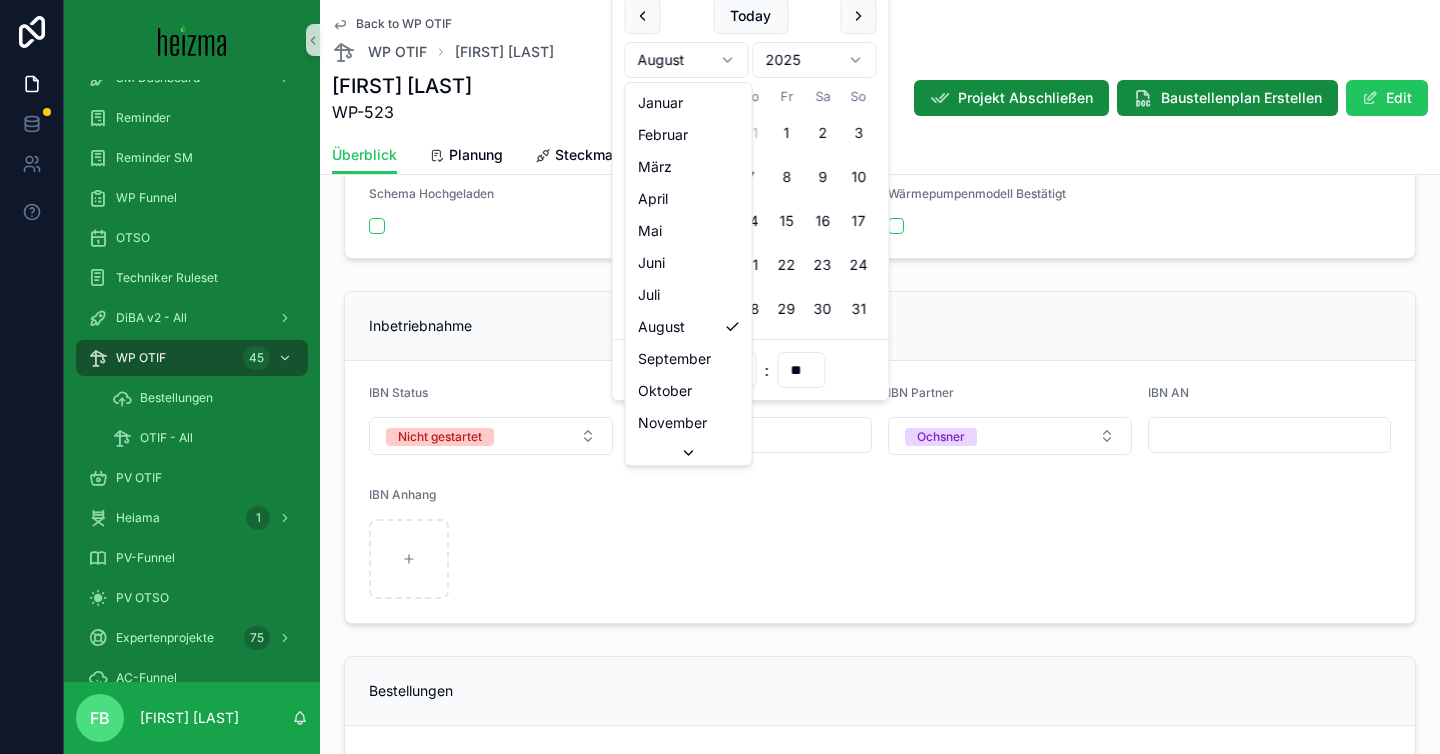 click on "OST Attacke Opportunities SDR Opportunities (Admin Opportunities SM Partners Partner Dashboard - All Technische Besichtigung SDR Dashboard 43 SMSDR Dashboard 82 SM Dashboard Reminder Reminder SM WP Funnel OTSO Techniker Ruleset DiBA v2 - All WP OTIF 45 Bestellungen OTIF - All PV OTIF Heiama 1 PV-Funnel PV OTSO Expertenprojekte 75 AC-Funnel Service & Nacharbeiten FB [FIRST] [LAST] Back to WP OTIF WP OTIF [FIRST] [LAST] [FIRST] [LAST] WP-523 Projekt Abschließen Baustellenplan Erstellen Edit Überblick Überblick Planung Steckma Offene Nacharbeiten 1 Baustellenbesichtigung ausständig 2 Baustellenbesichtigung vereinbart 3 Nachbesserung Angebot 4 Informationsaustausch ausständig 5 Nacharbeiten 6 Verschieben Kritische Punkte Für die reibungslose Installation müssen folgende Informationen bestätigt werden R290 Richtlinien Eingehalten -- Aufstellort Eingezeichnet -- Fundamentplan Hochgeladen -- Künette Eingezeichnet -- Kernbohrung eingezeichnet -- Verteilerkasten Hochgeladen -- Anschlussplan Hochgeladen -- 1" at bounding box center (720, 377) 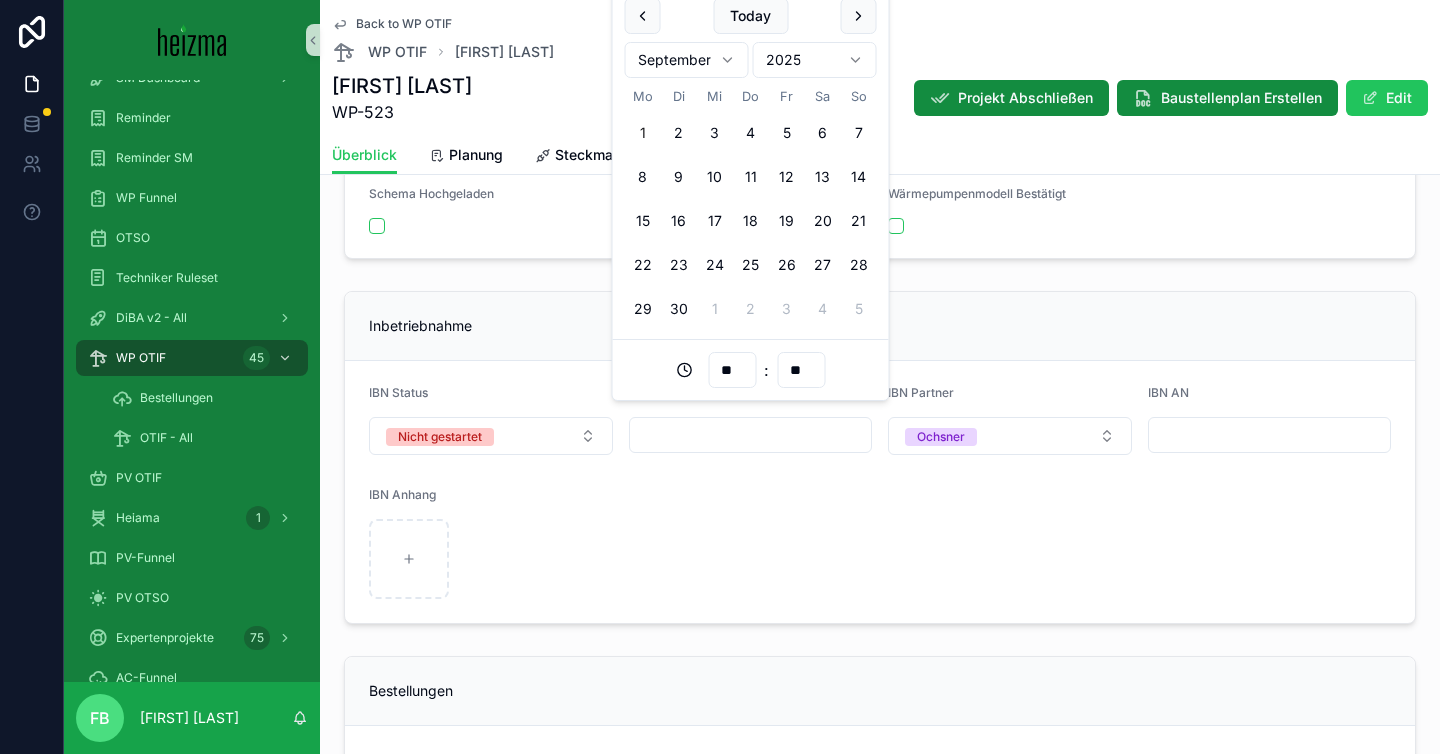 click on "1" at bounding box center (643, 133) 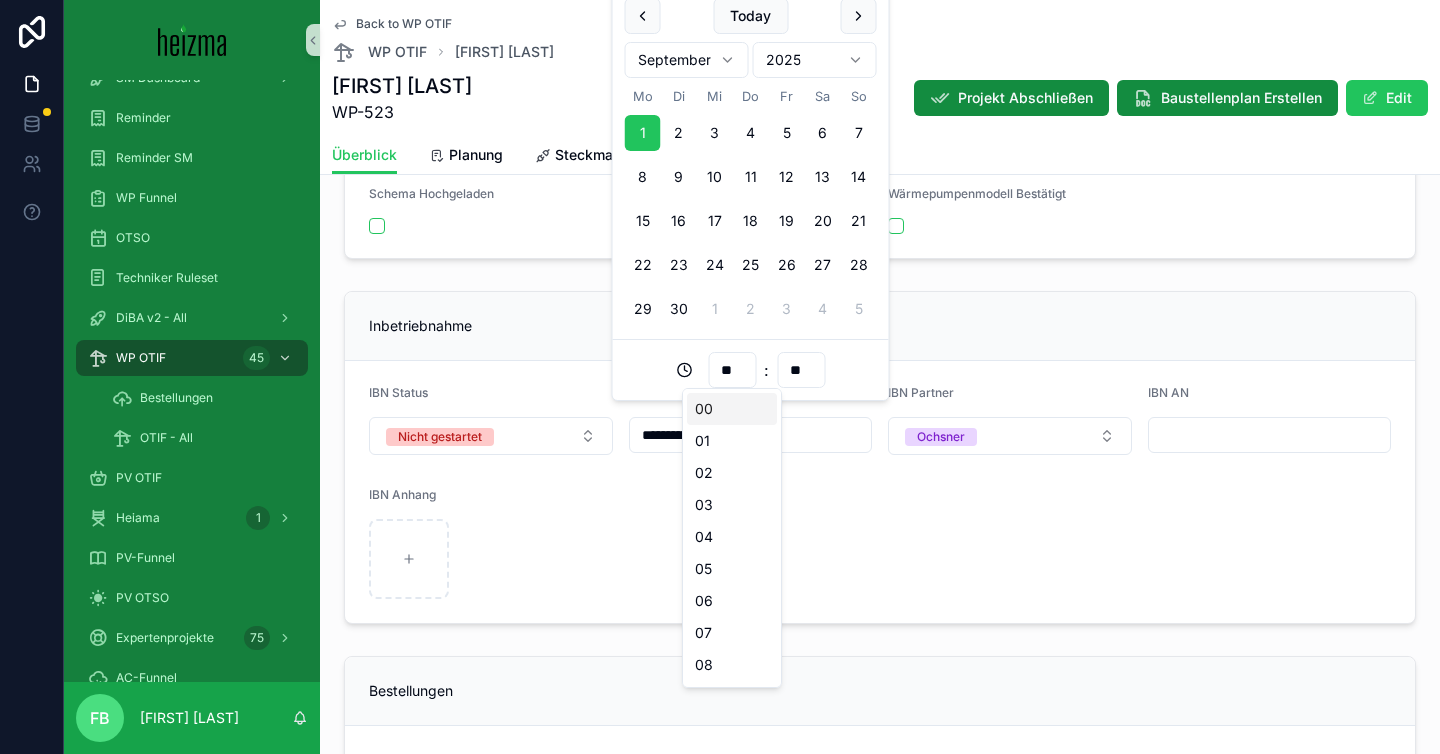 click on "**" at bounding box center (732, 370) 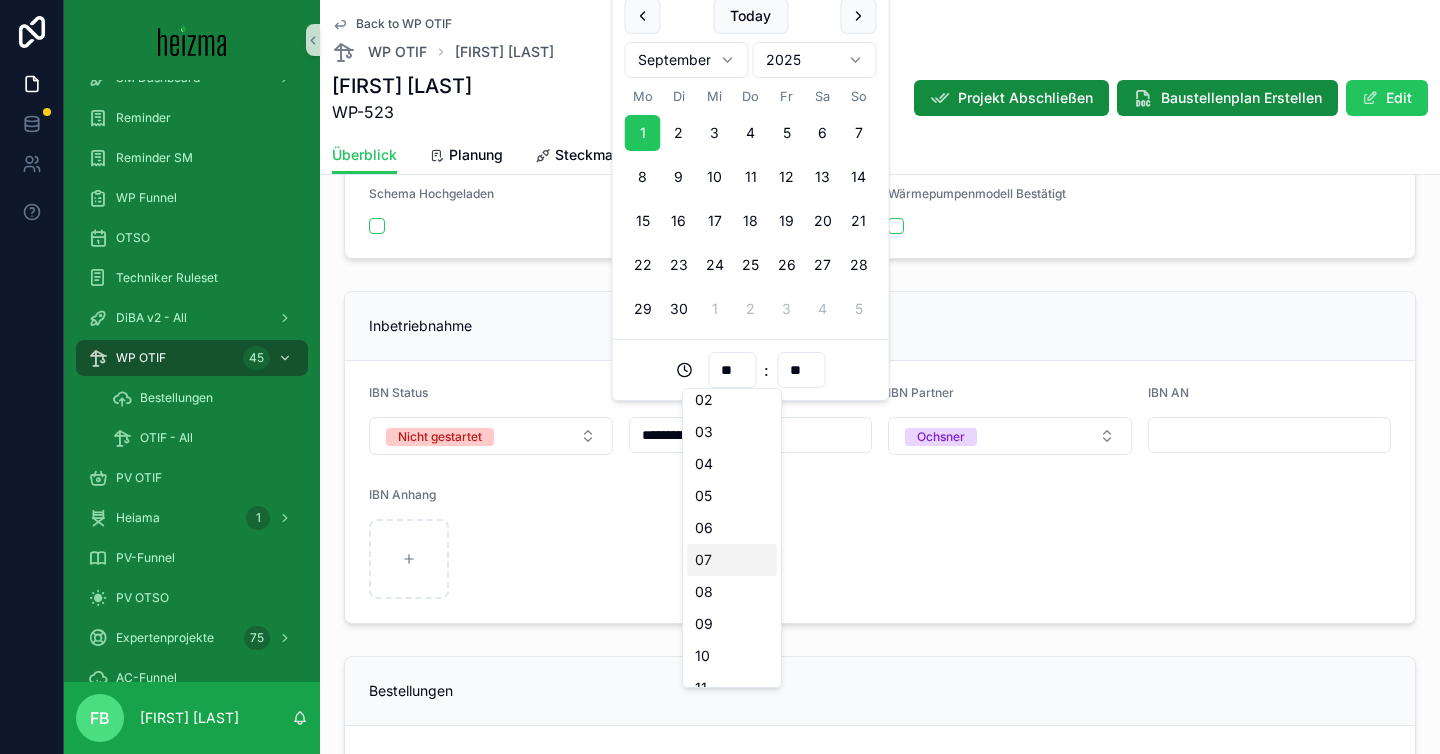 scroll, scrollTop: 76, scrollLeft: 0, axis: vertical 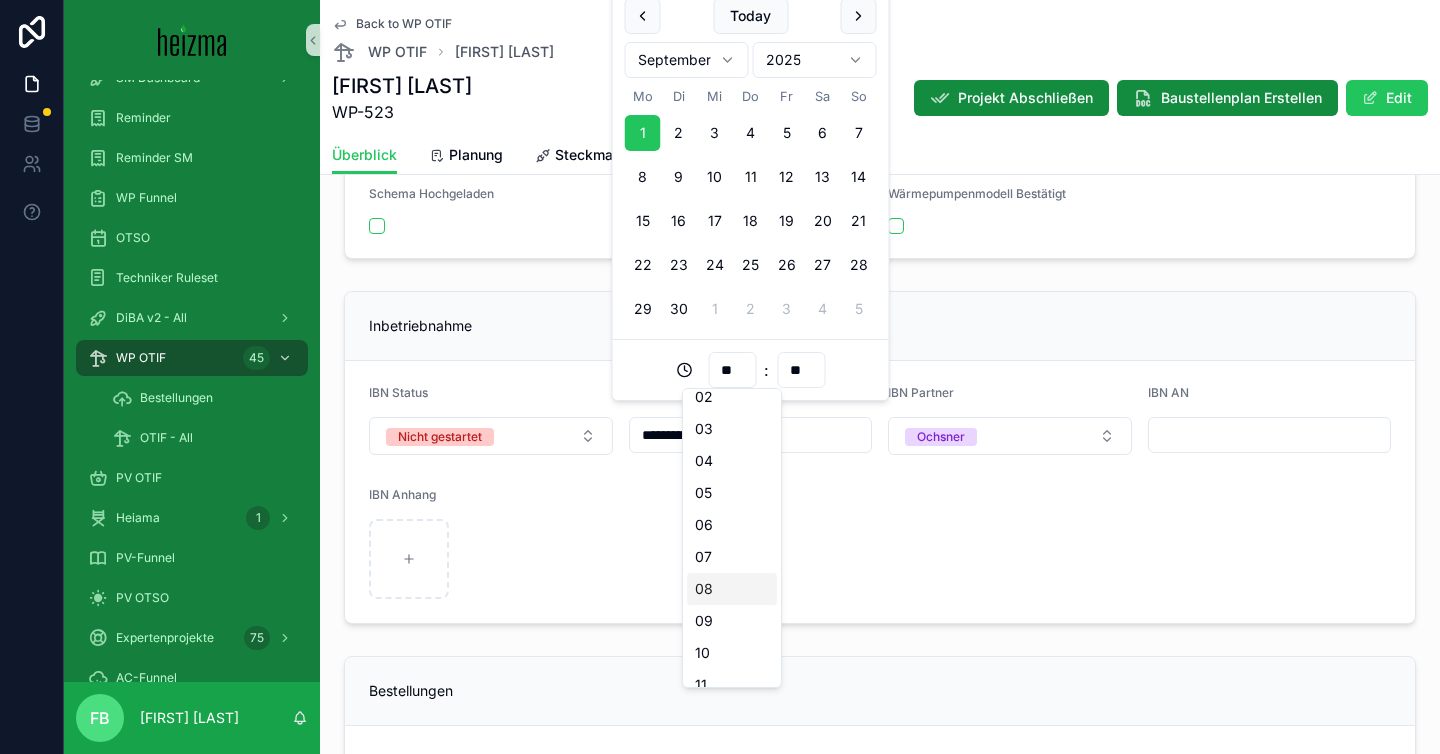 click on "08" at bounding box center (732, 589) 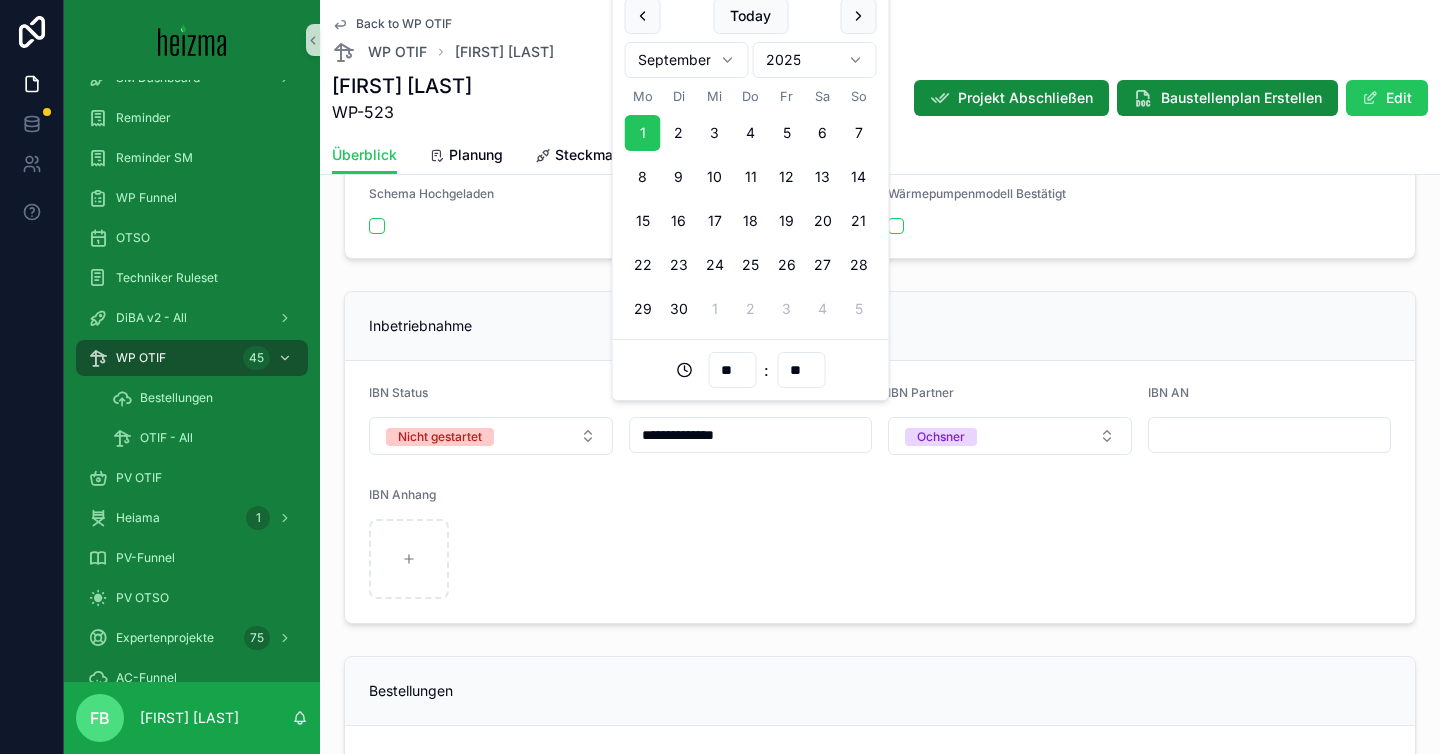 click on "**********" at bounding box center (880, 492) 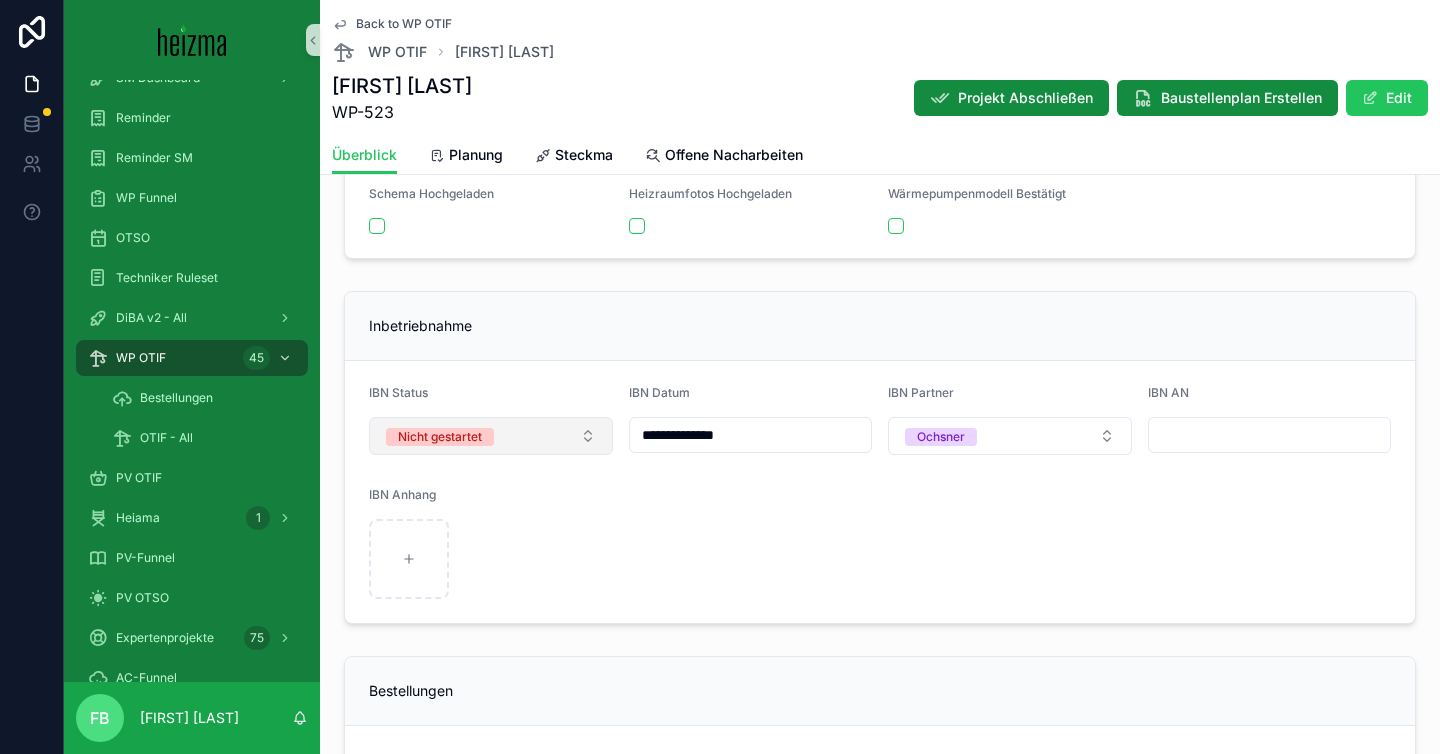 click on "Nicht gestartet" at bounding box center [491, 436] 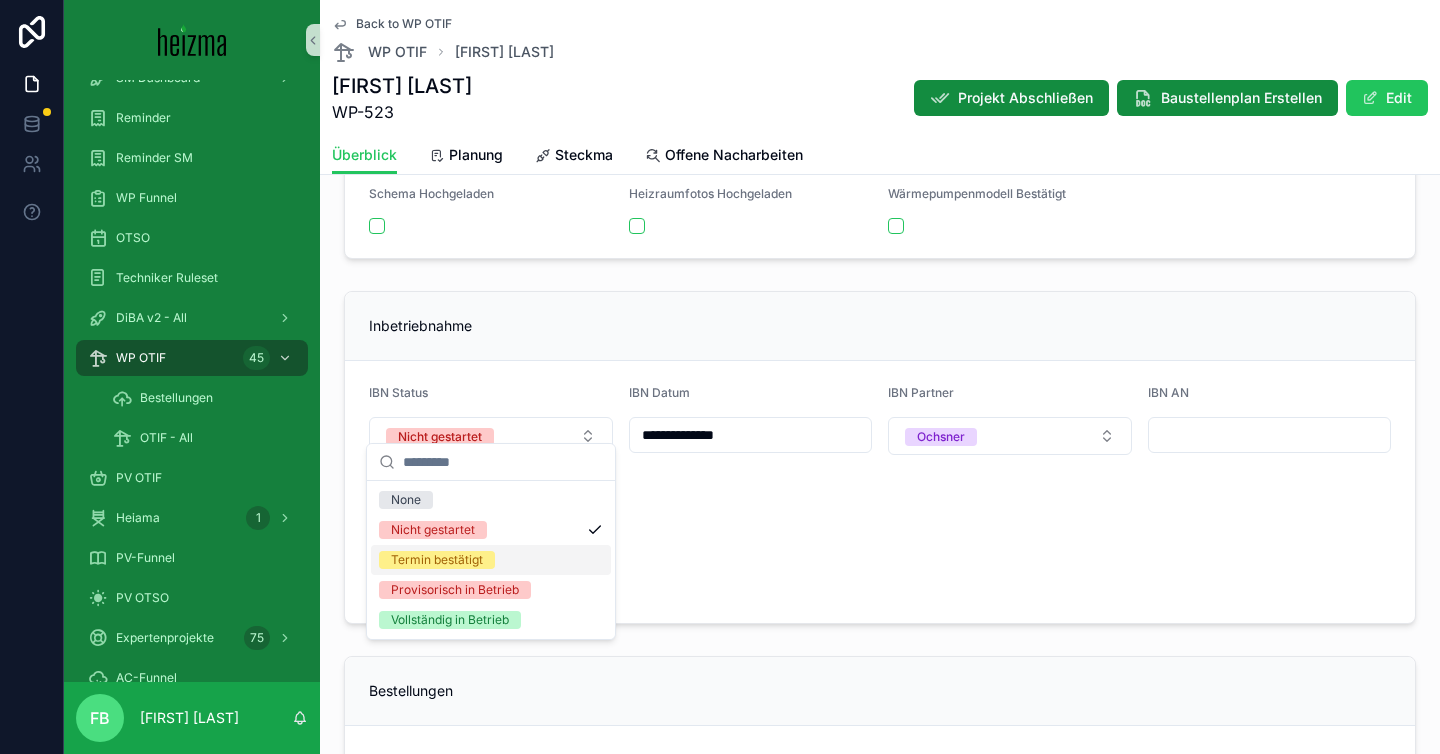 click at bounding box center [880, 559] 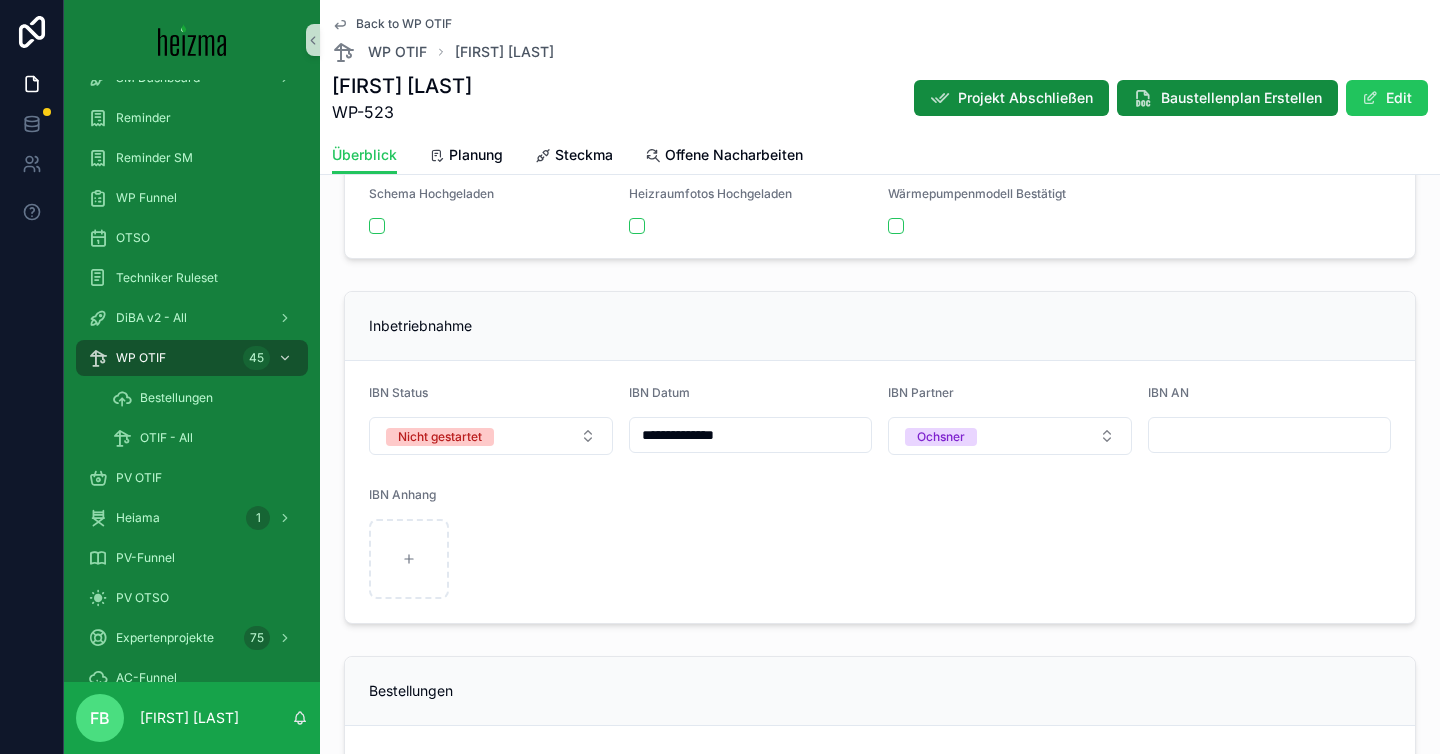 click on "**********" at bounding box center (751, 435) 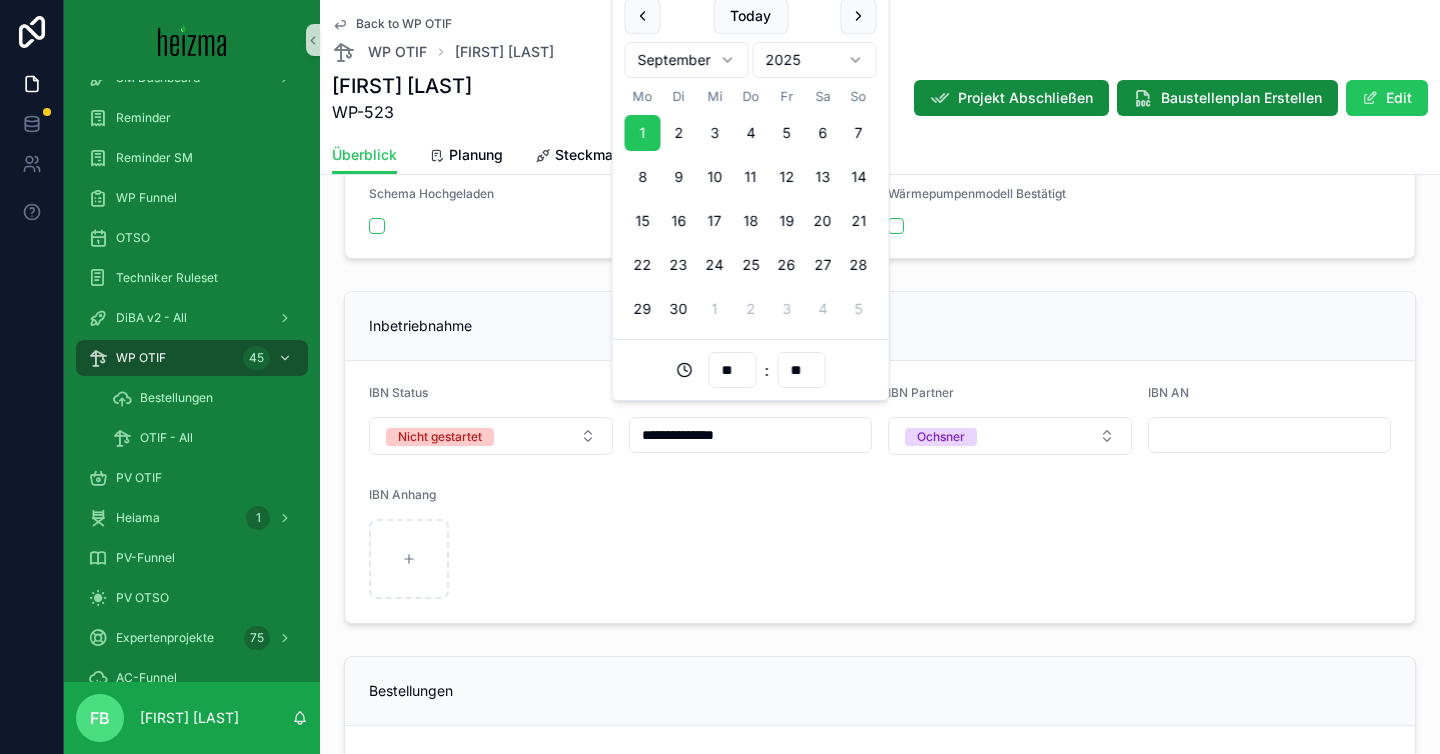 click on "IBN Anhang" at bounding box center (880, 499) 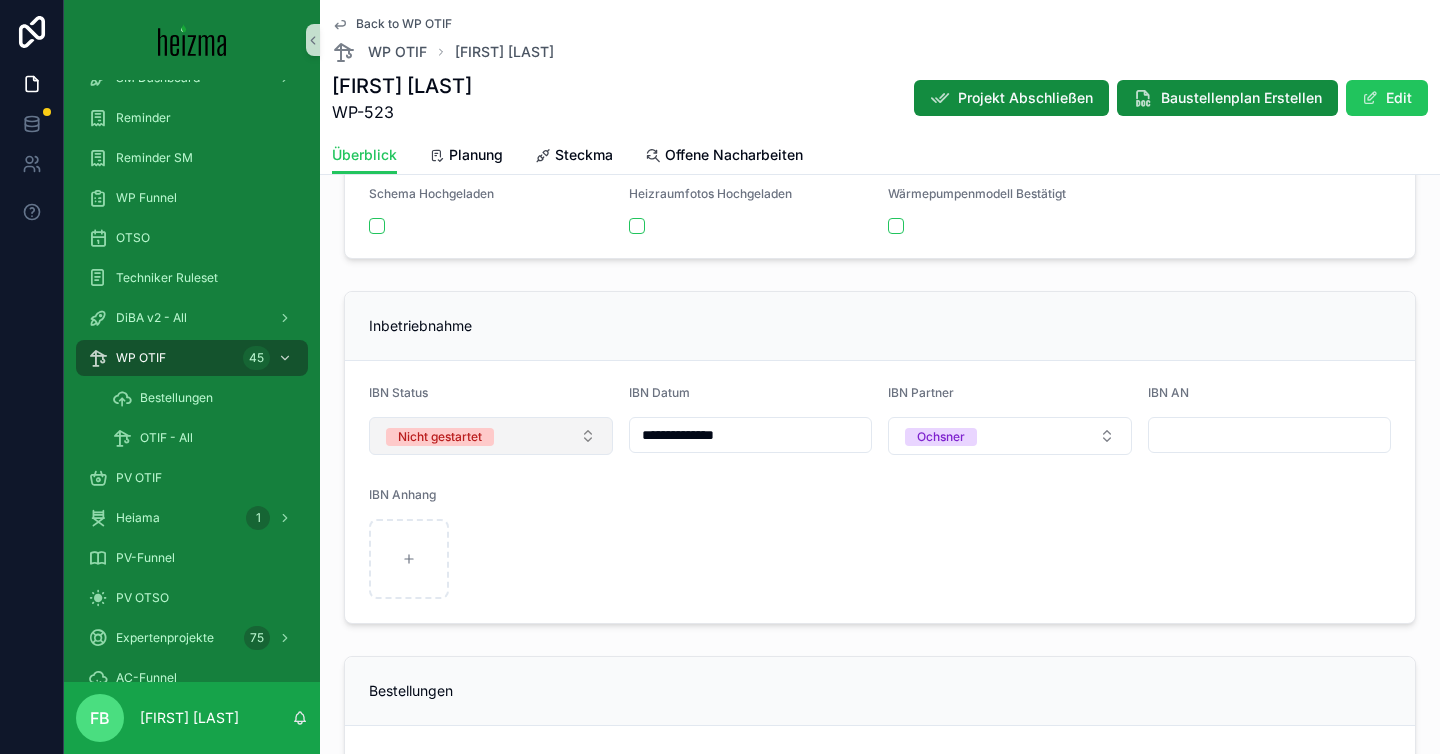 click on "Nicht gestartet" at bounding box center [491, 436] 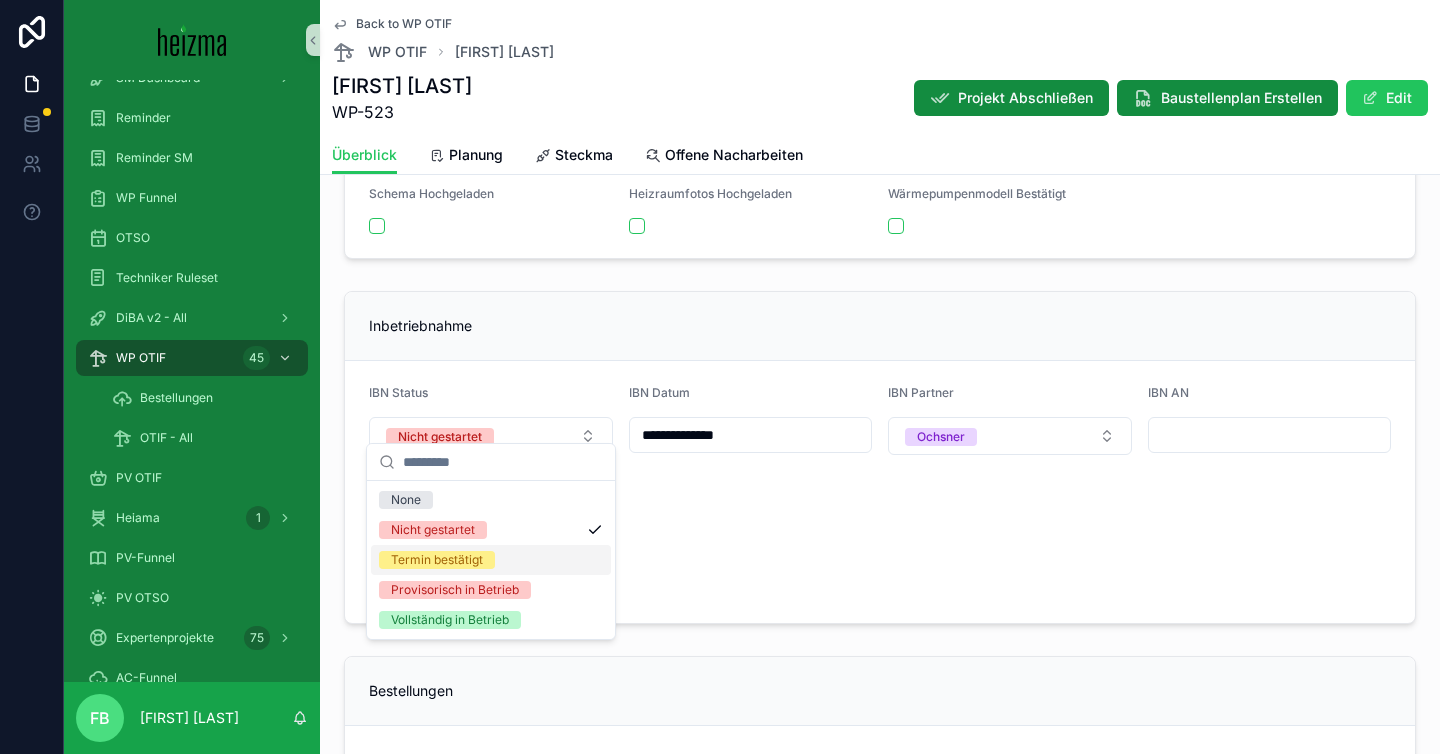 click on "Termin bestätigt" at bounding box center [437, 560] 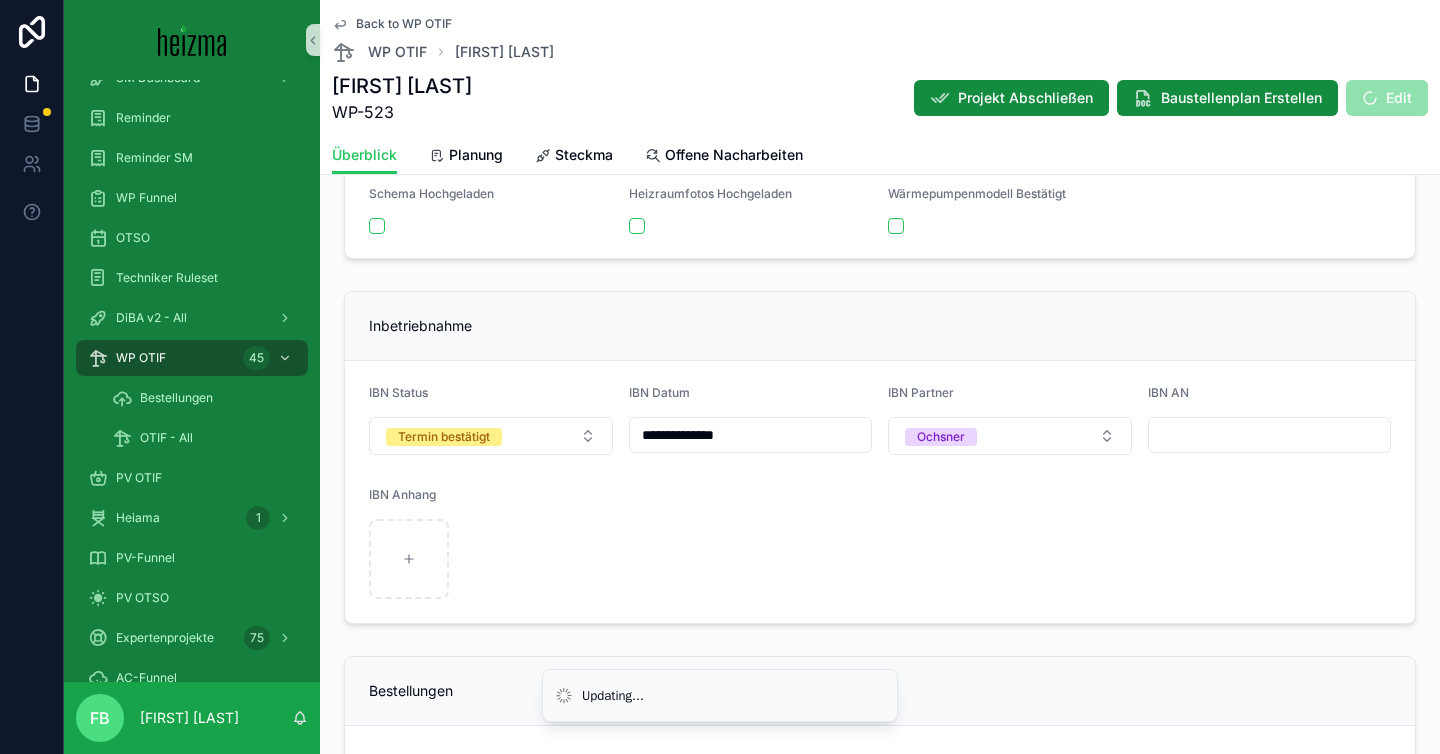 click at bounding box center [880, 559] 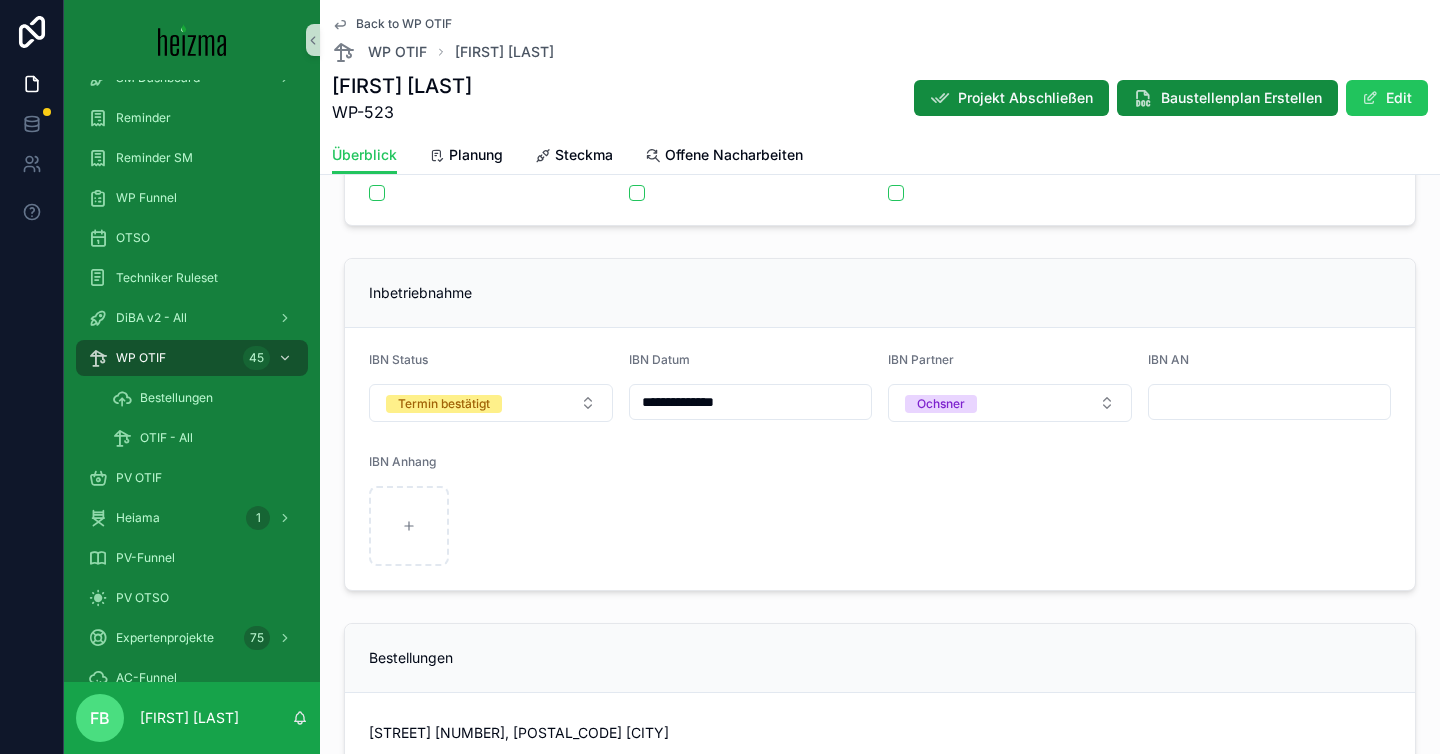 scroll, scrollTop: 5794, scrollLeft: 0, axis: vertical 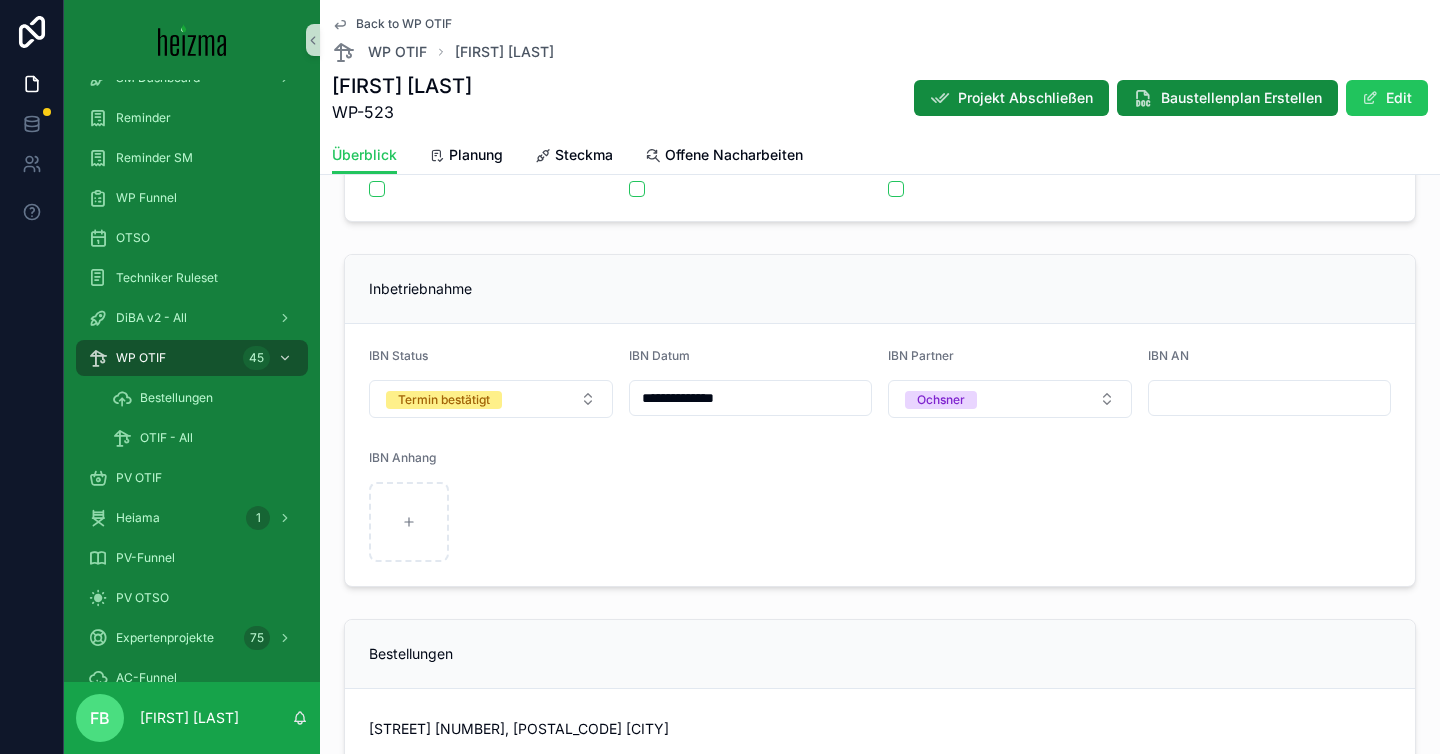 click at bounding box center (1270, 398) 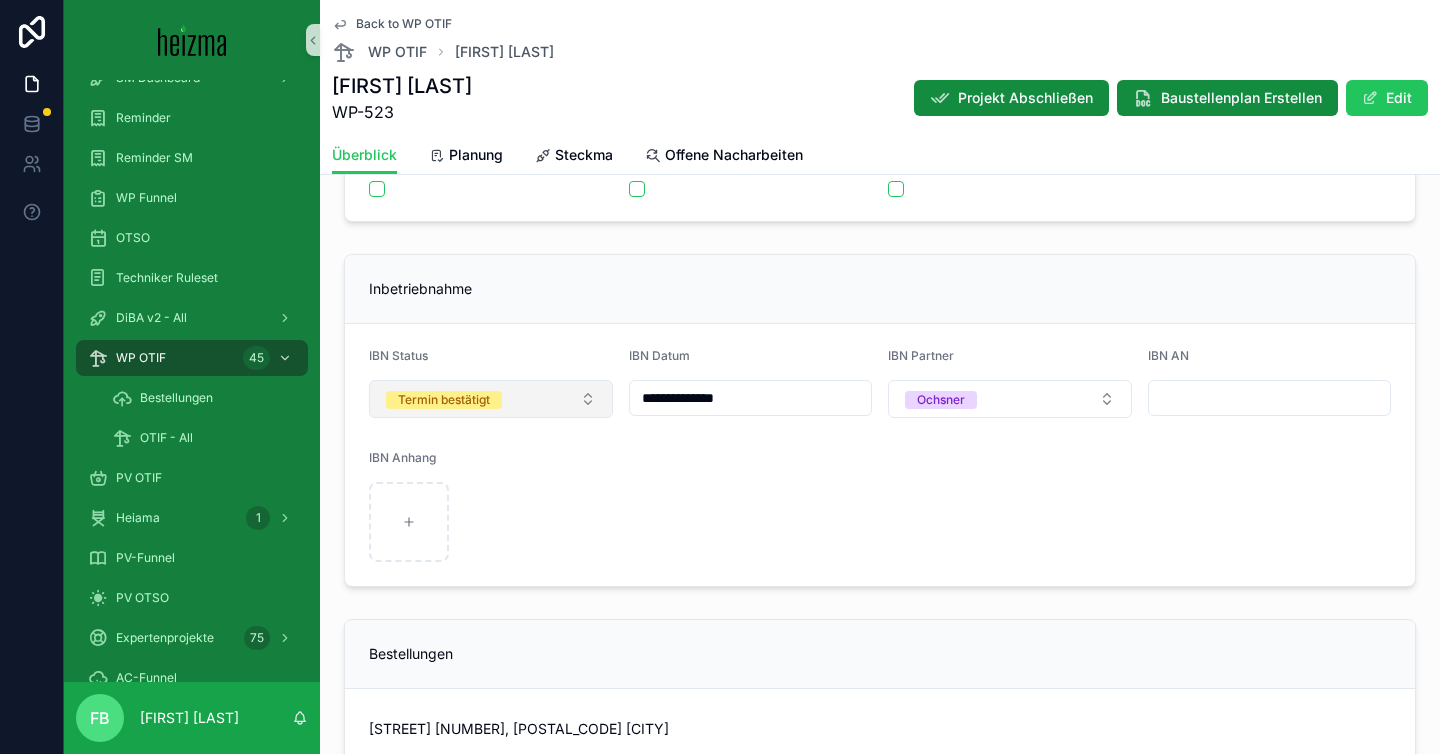 click on "Termin bestätigt" at bounding box center (491, 399) 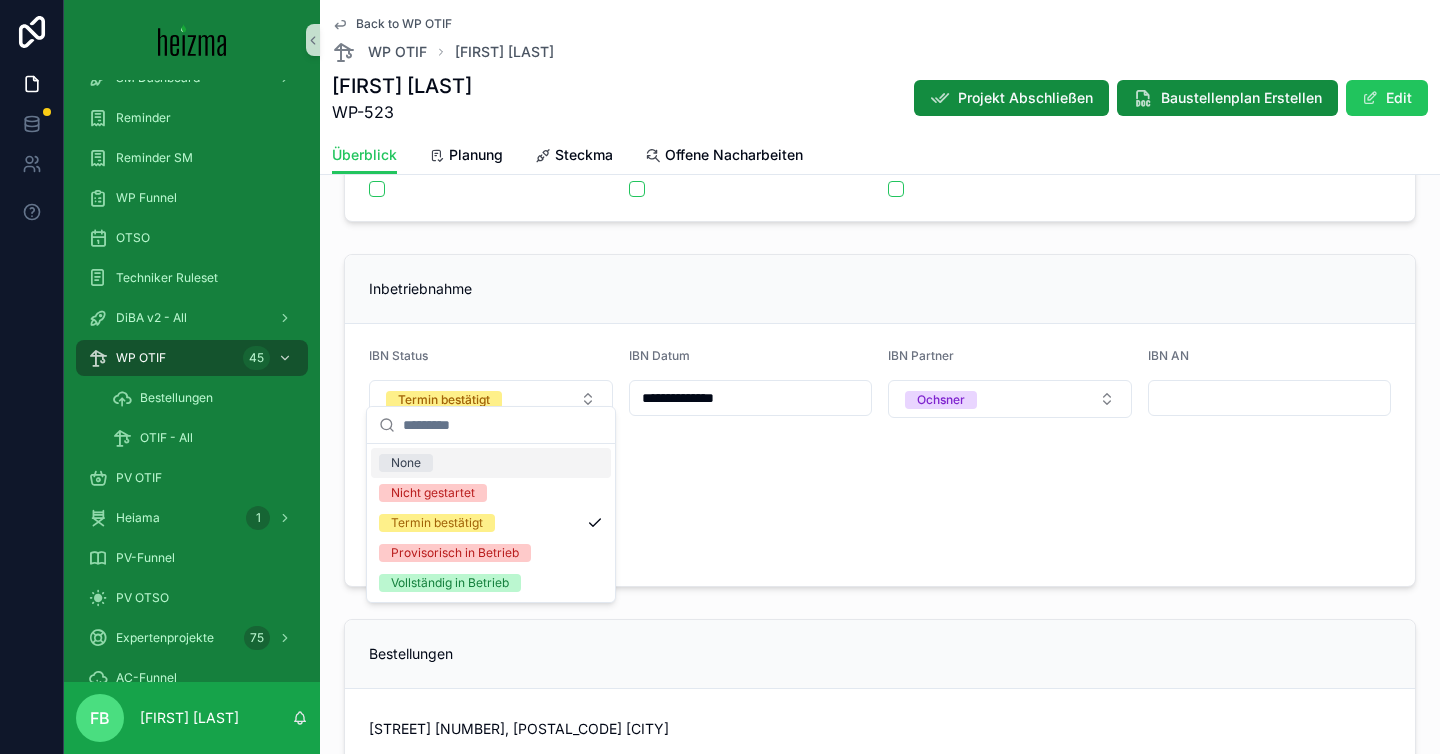 click on "None" at bounding box center (491, 463) 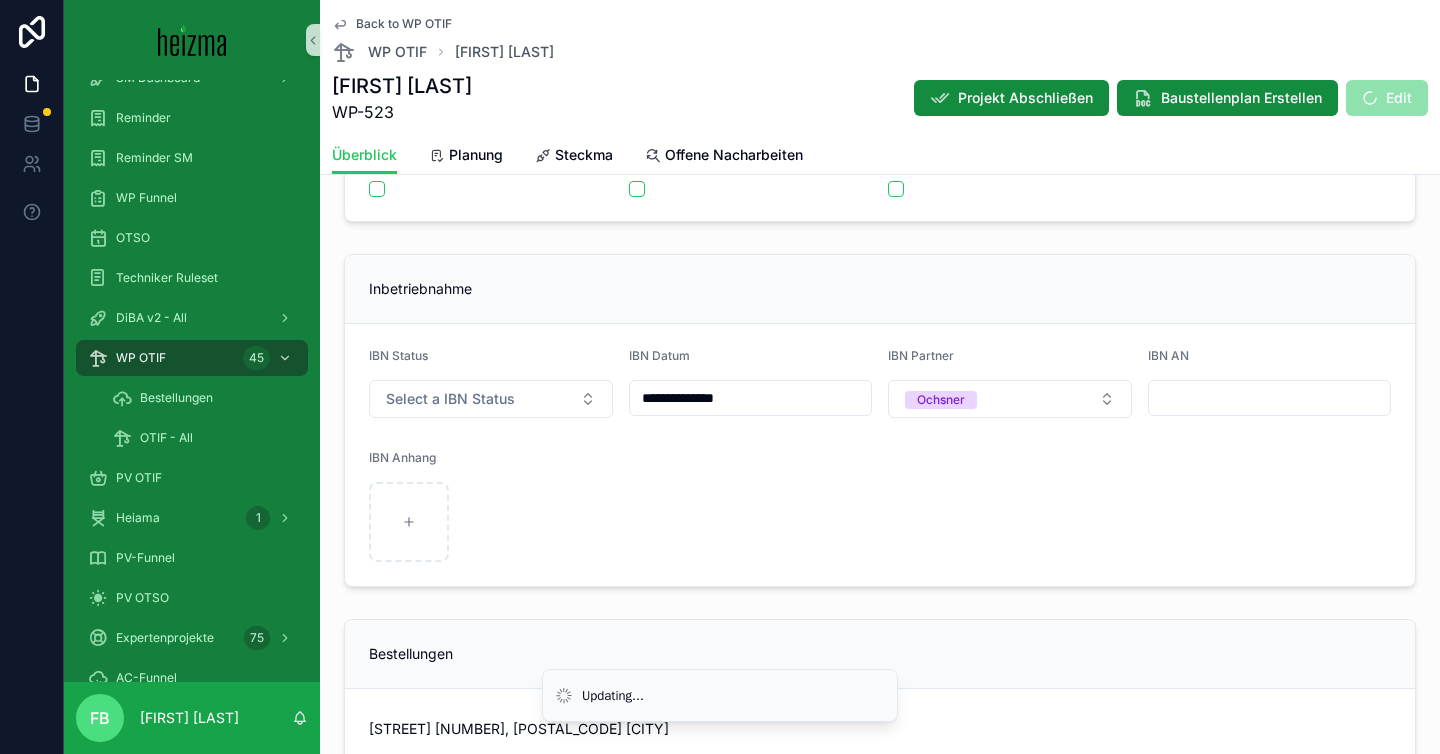 click on "IBN Anhang" at bounding box center (880, 506) 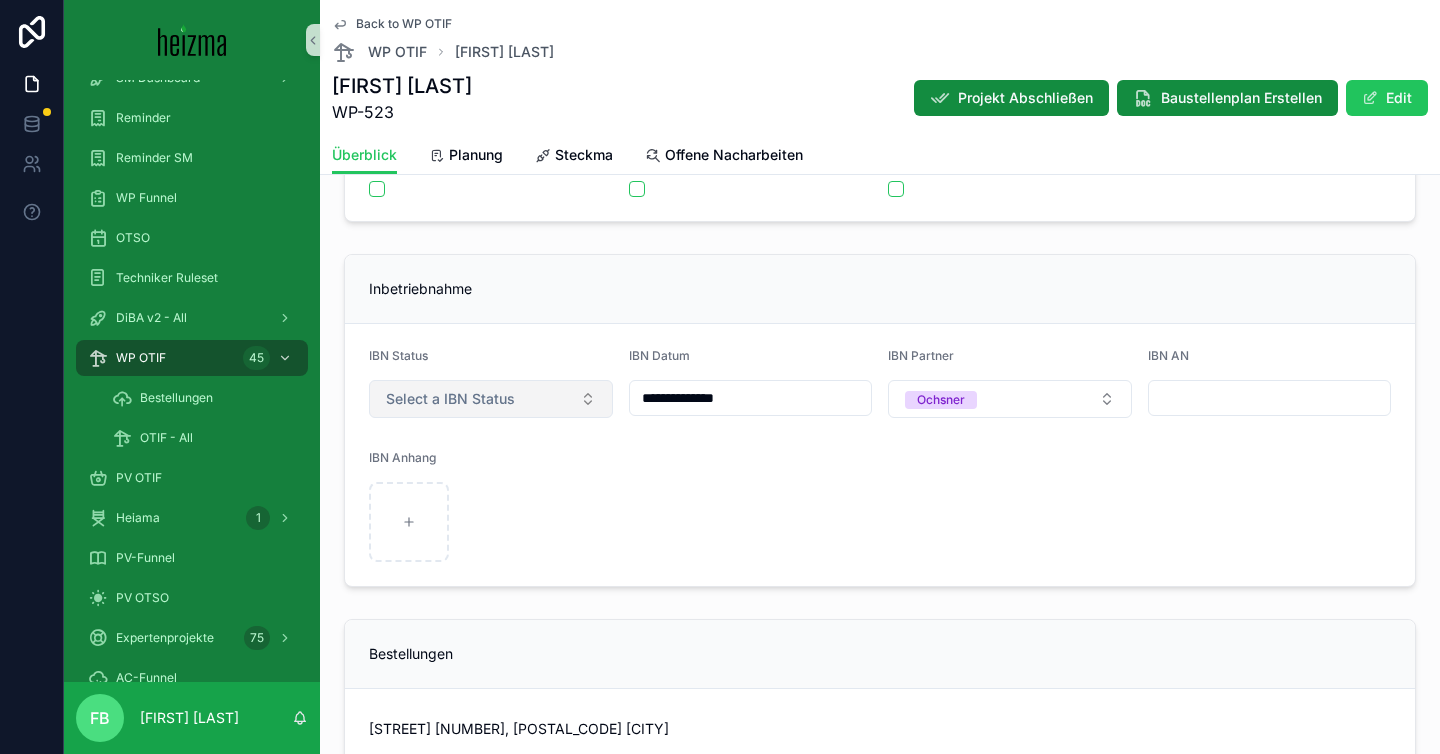 click on "Select a IBN Status" at bounding box center (491, 399) 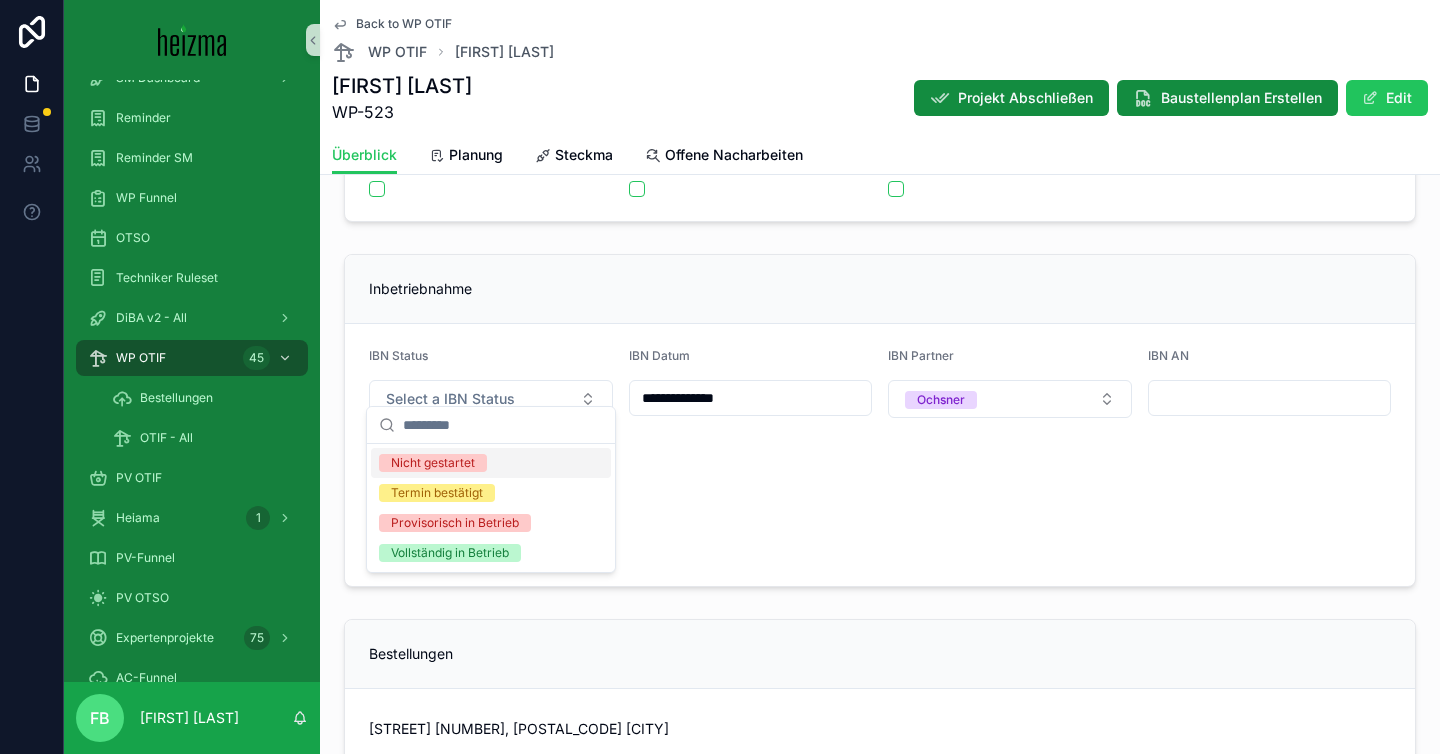 click at bounding box center [503, 425] 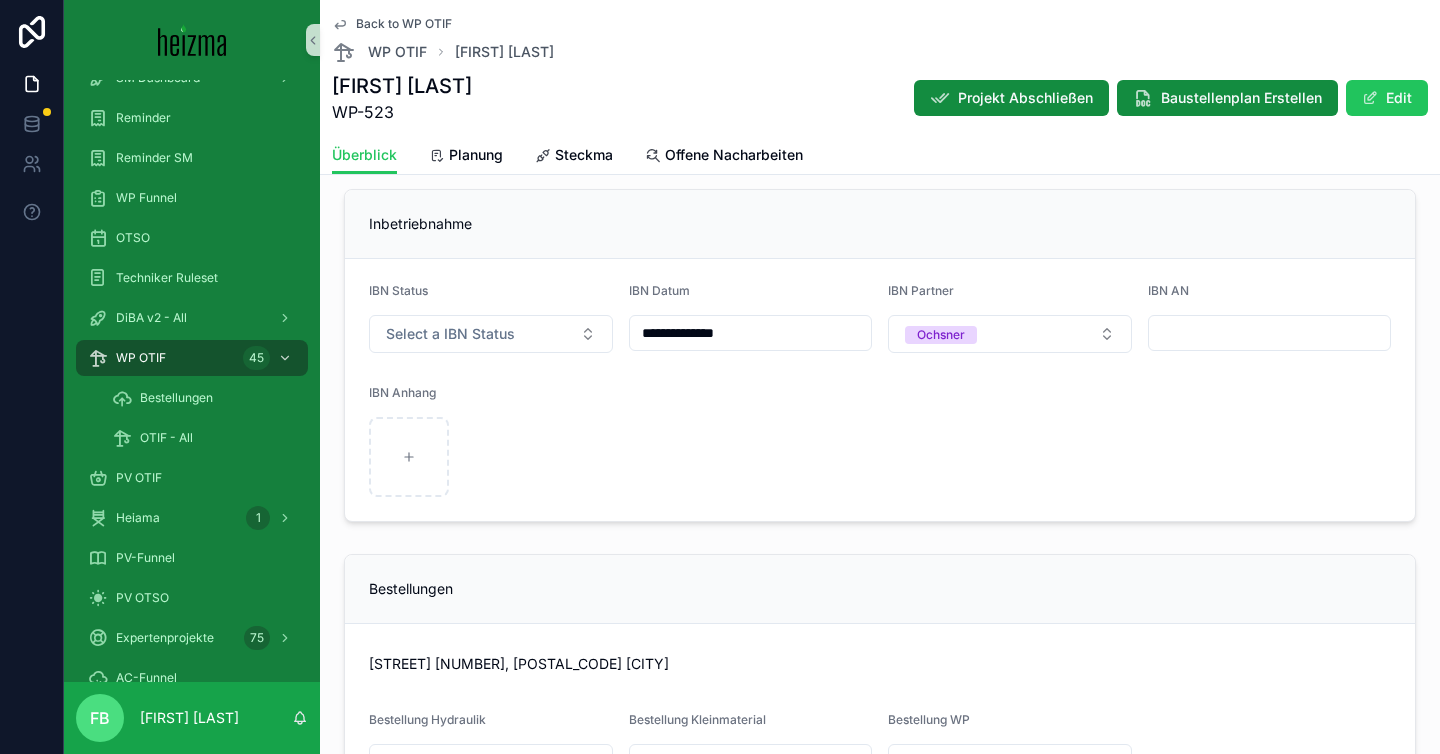 scroll, scrollTop: 5874, scrollLeft: 0, axis: vertical 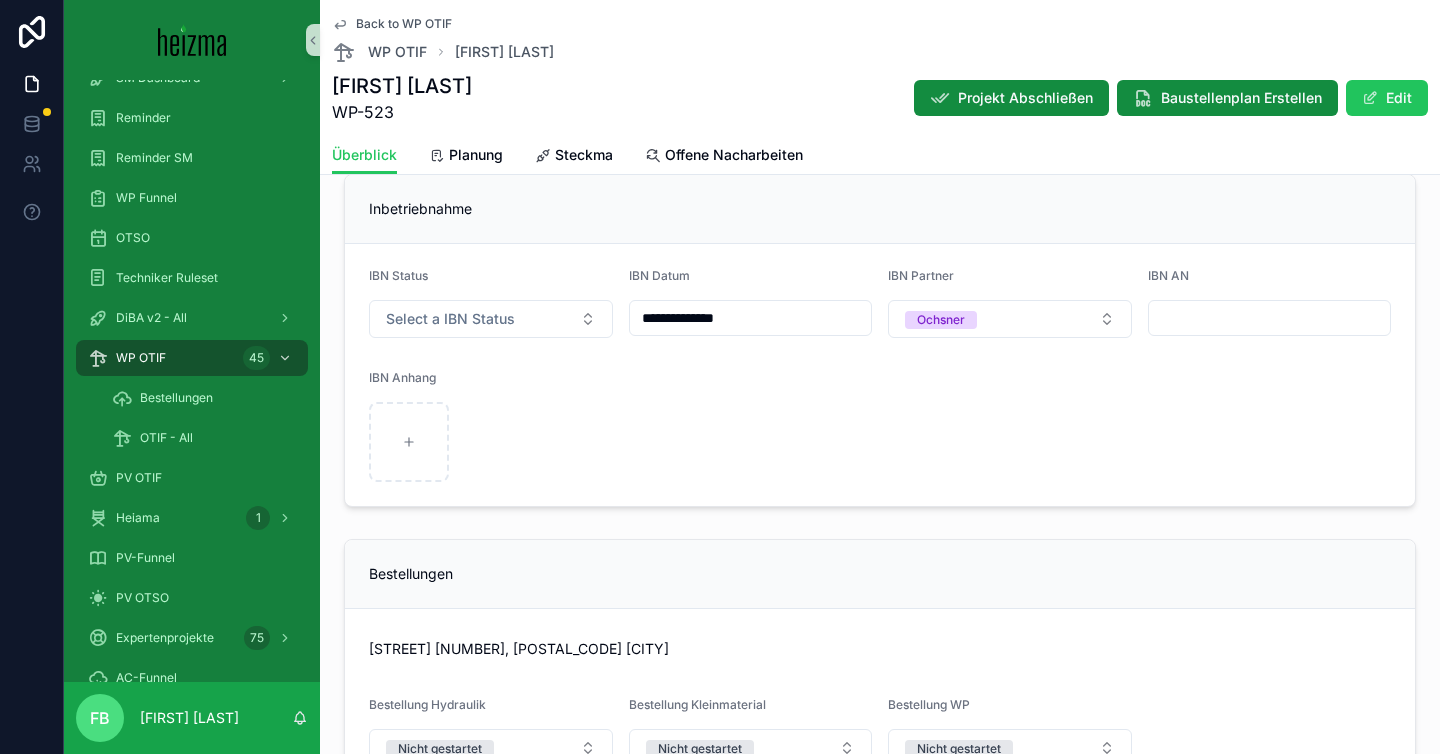click at bounding box center [1270, 318] 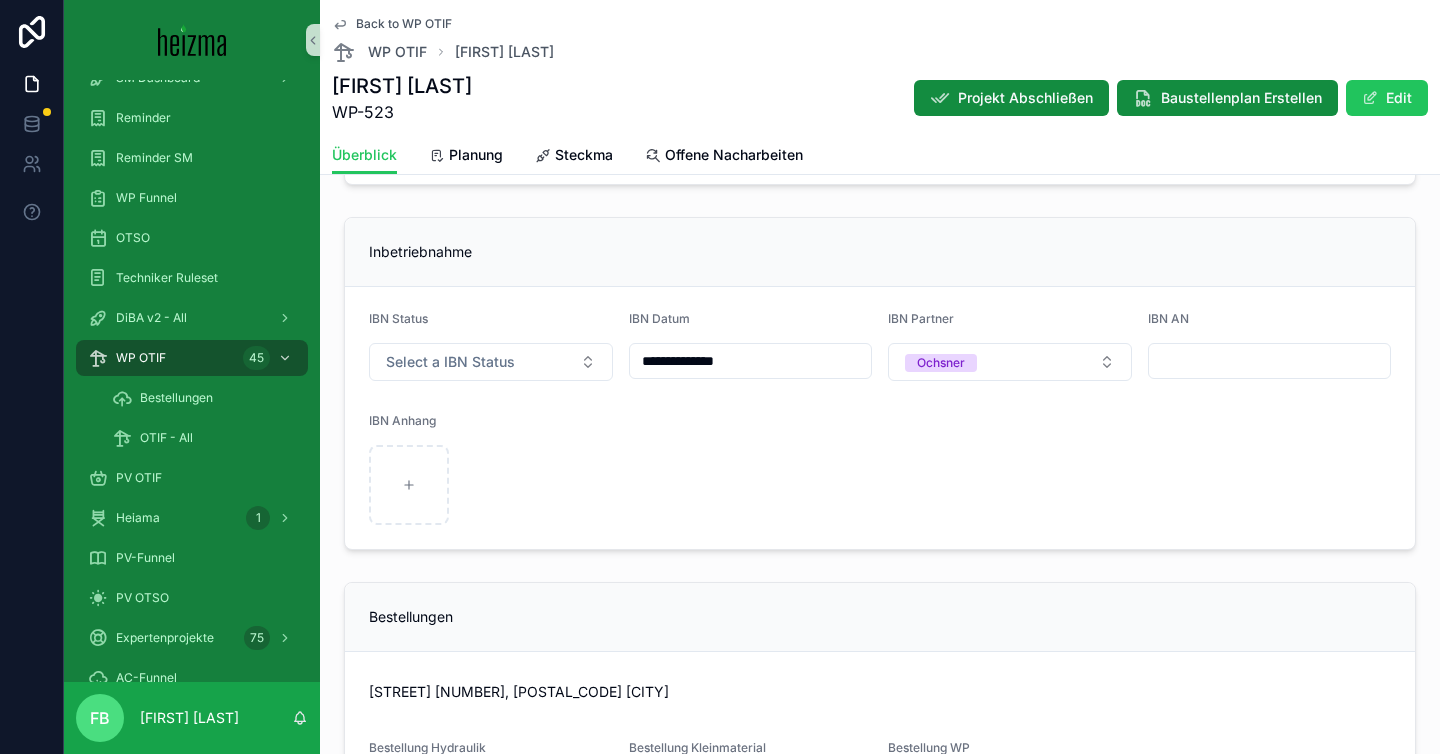 click at bounding box center [880, 485] 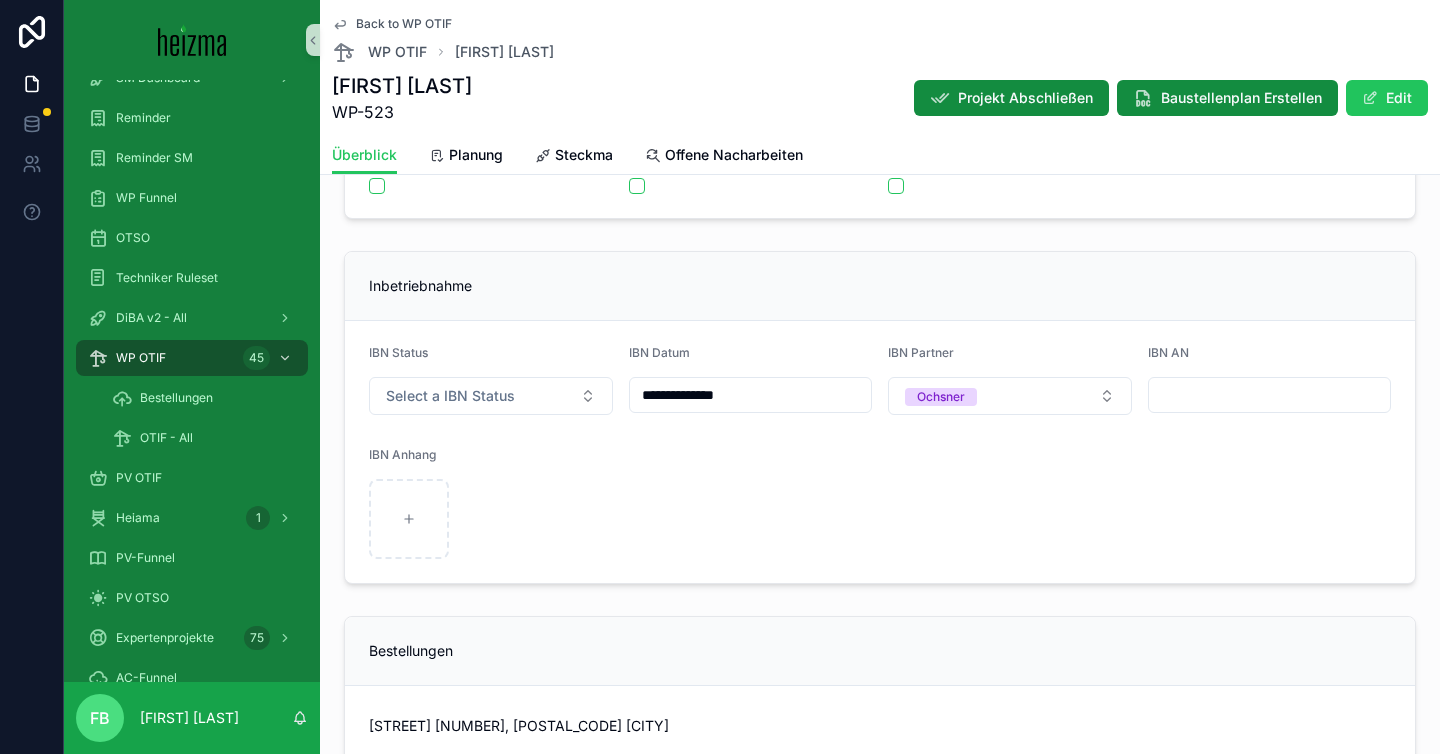 scroll, scrollTop: 5790, scrollLeft: 0, axis: vertical 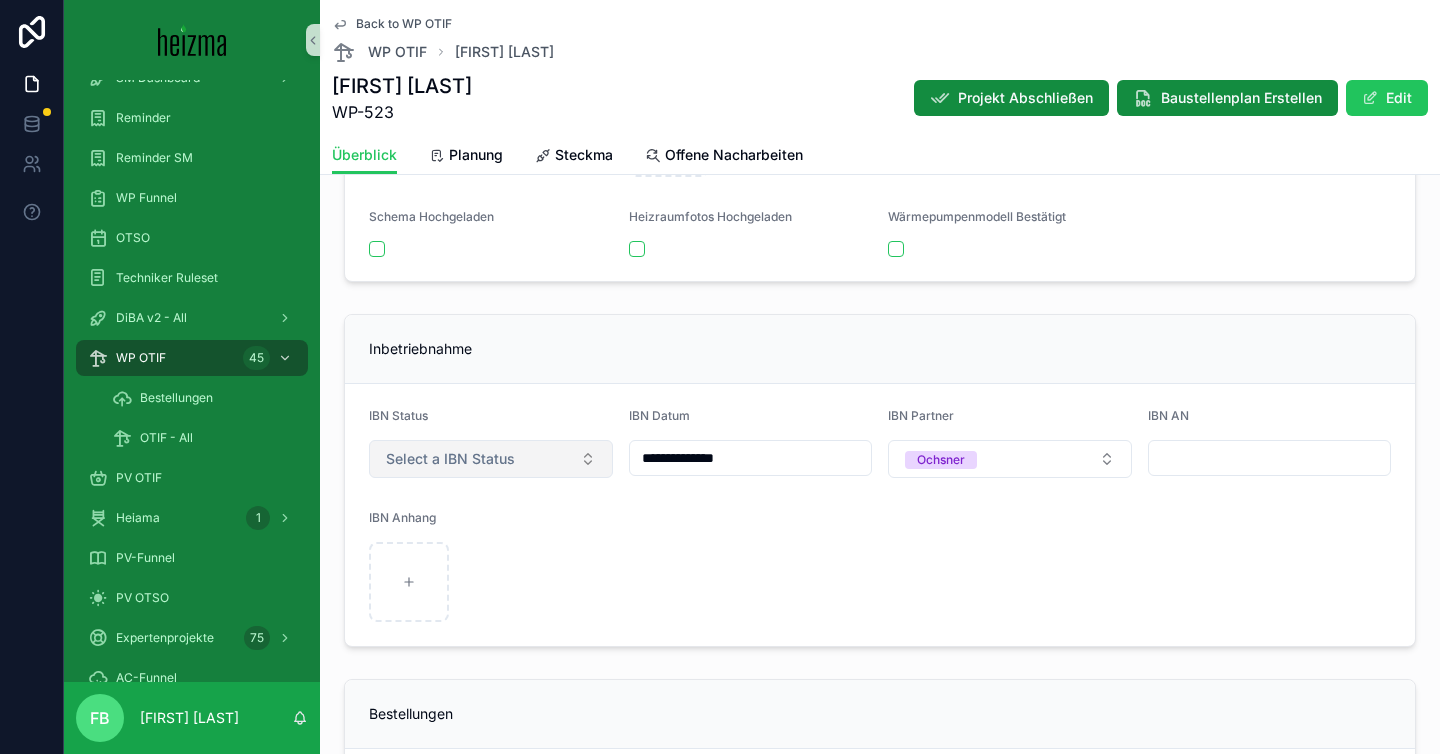 click on "Select a IBN Status" at bounding box center [491, 459] 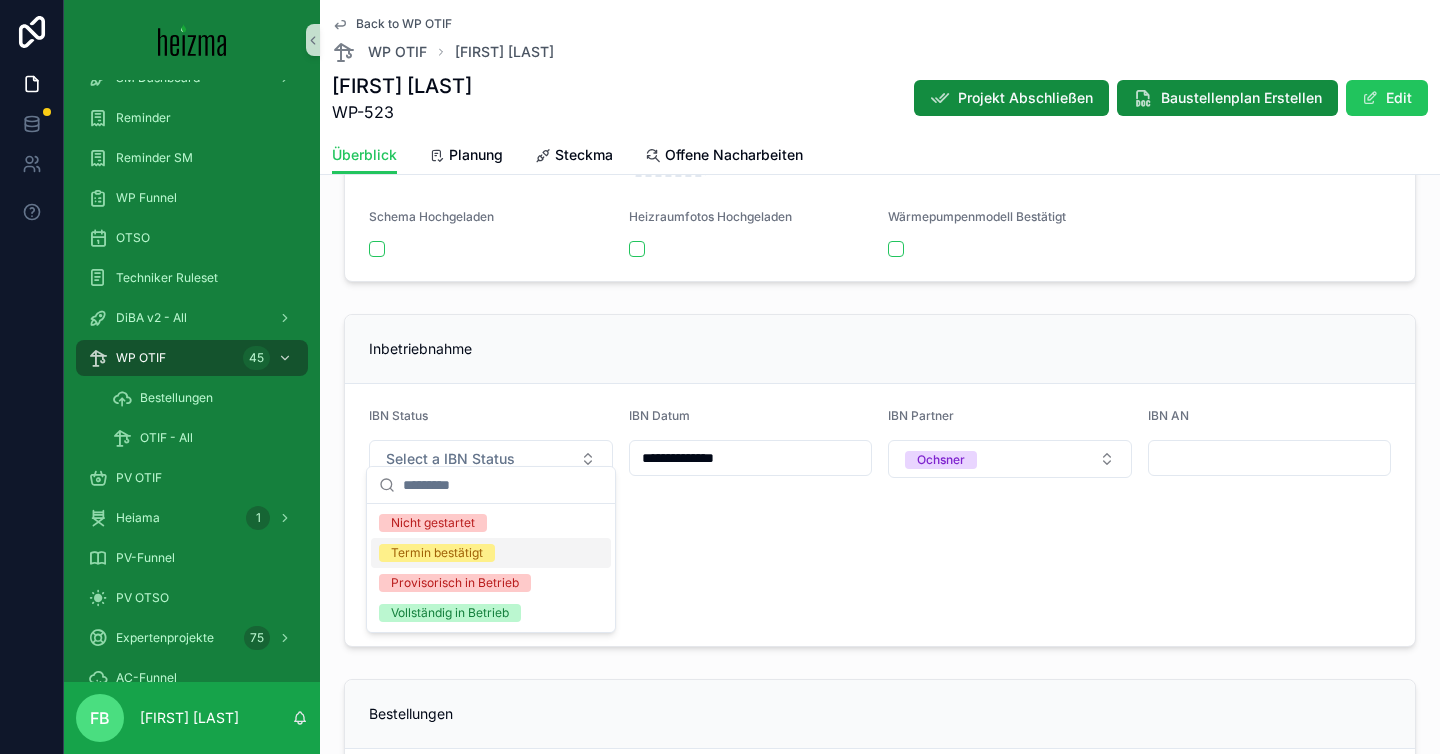 click at bounding box center (880, 582) 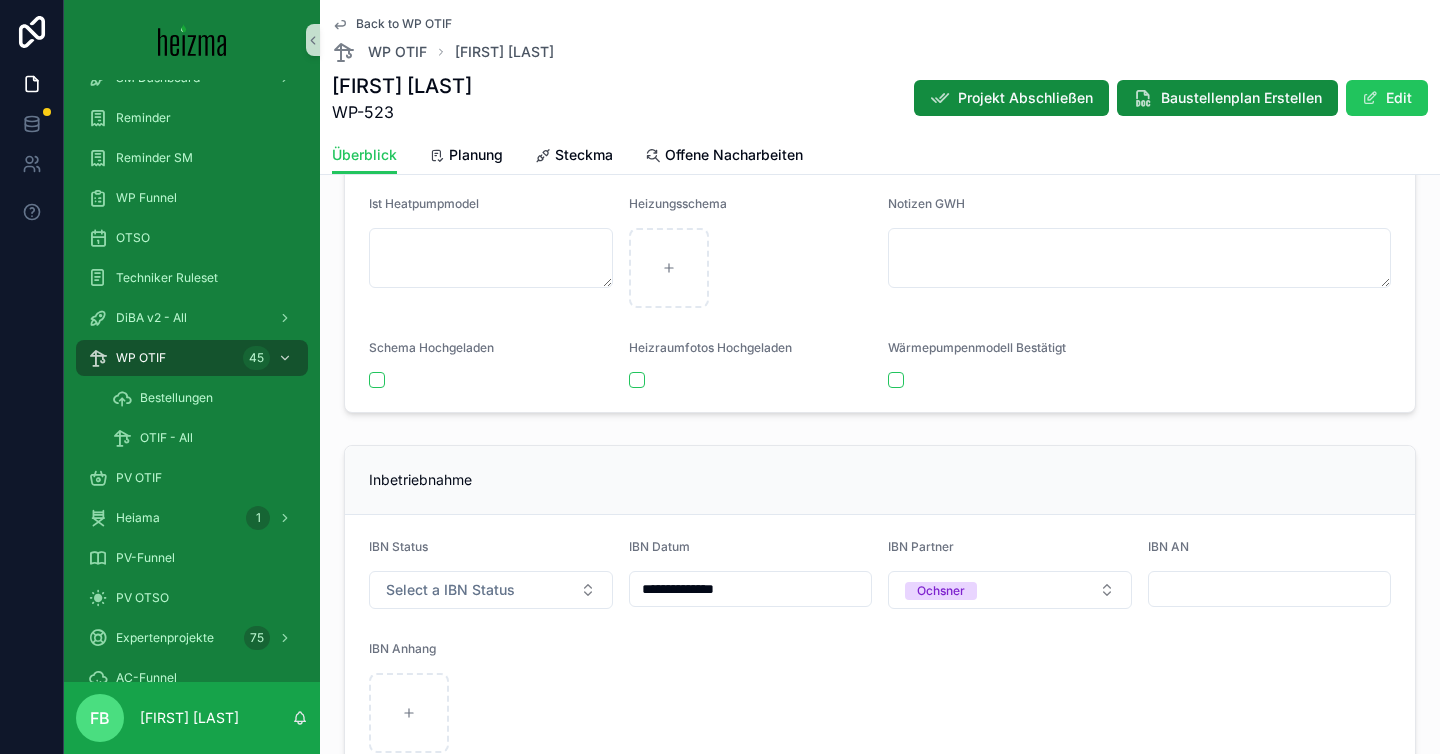 scroll, scrollTop: 5631, scrollLeft: 0, axis: vertical 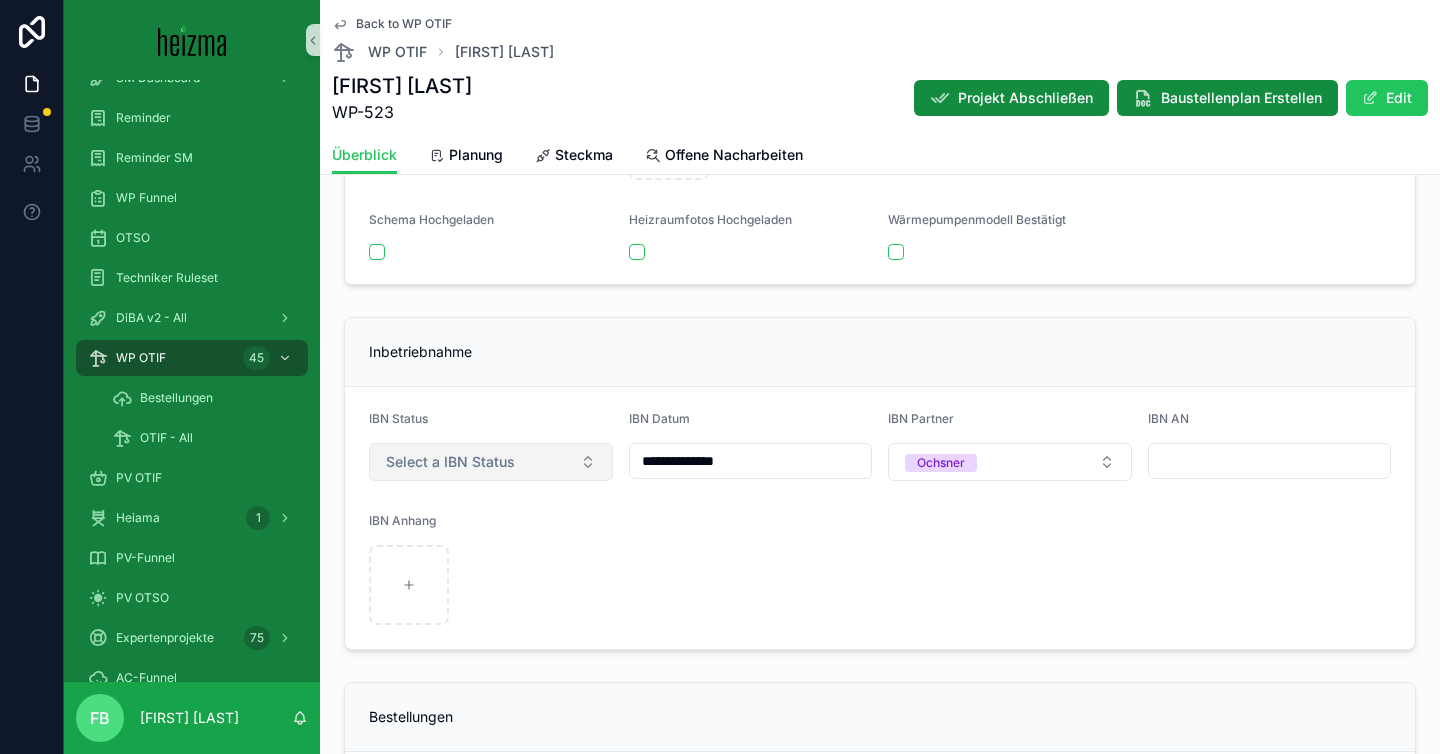click on "Select a IBN Status" at bounding box center (491, 462) 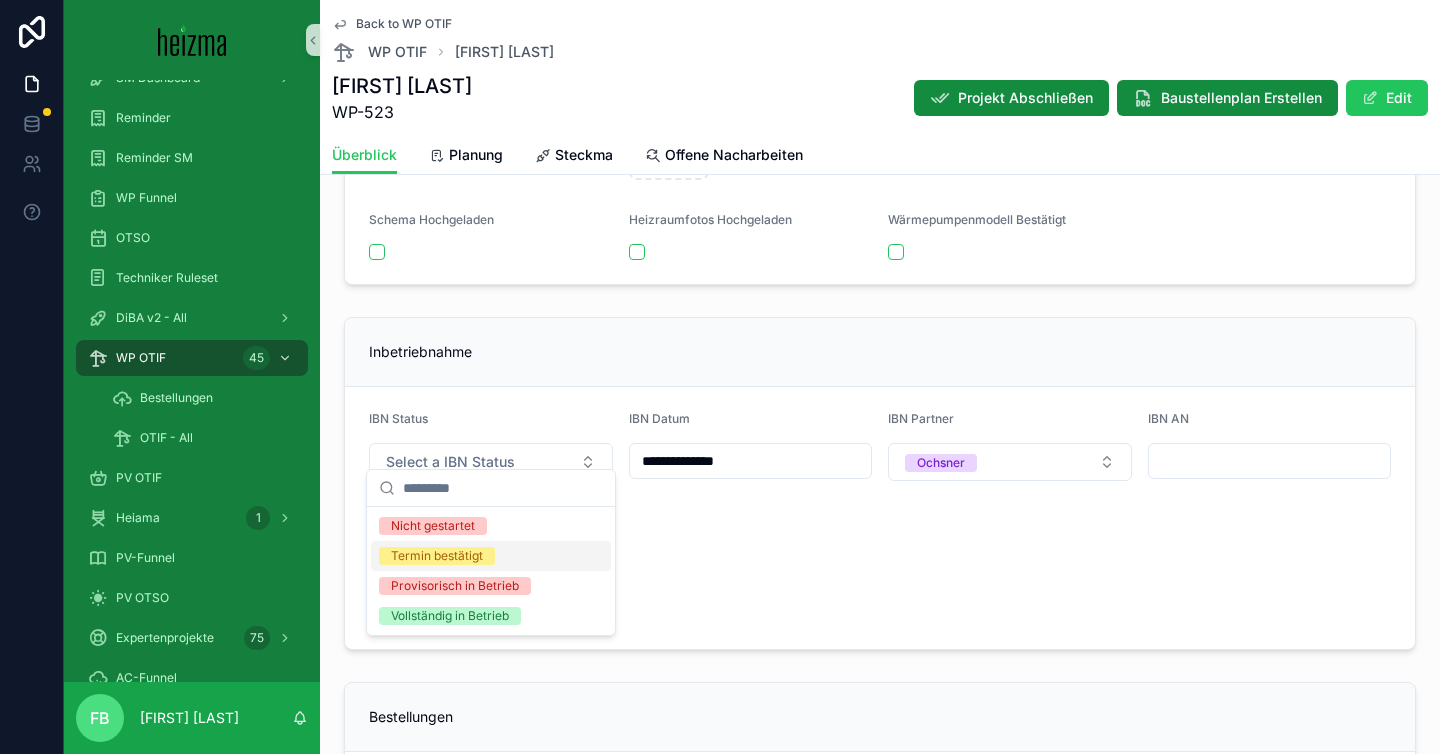 click at bounding box center (880, 585) 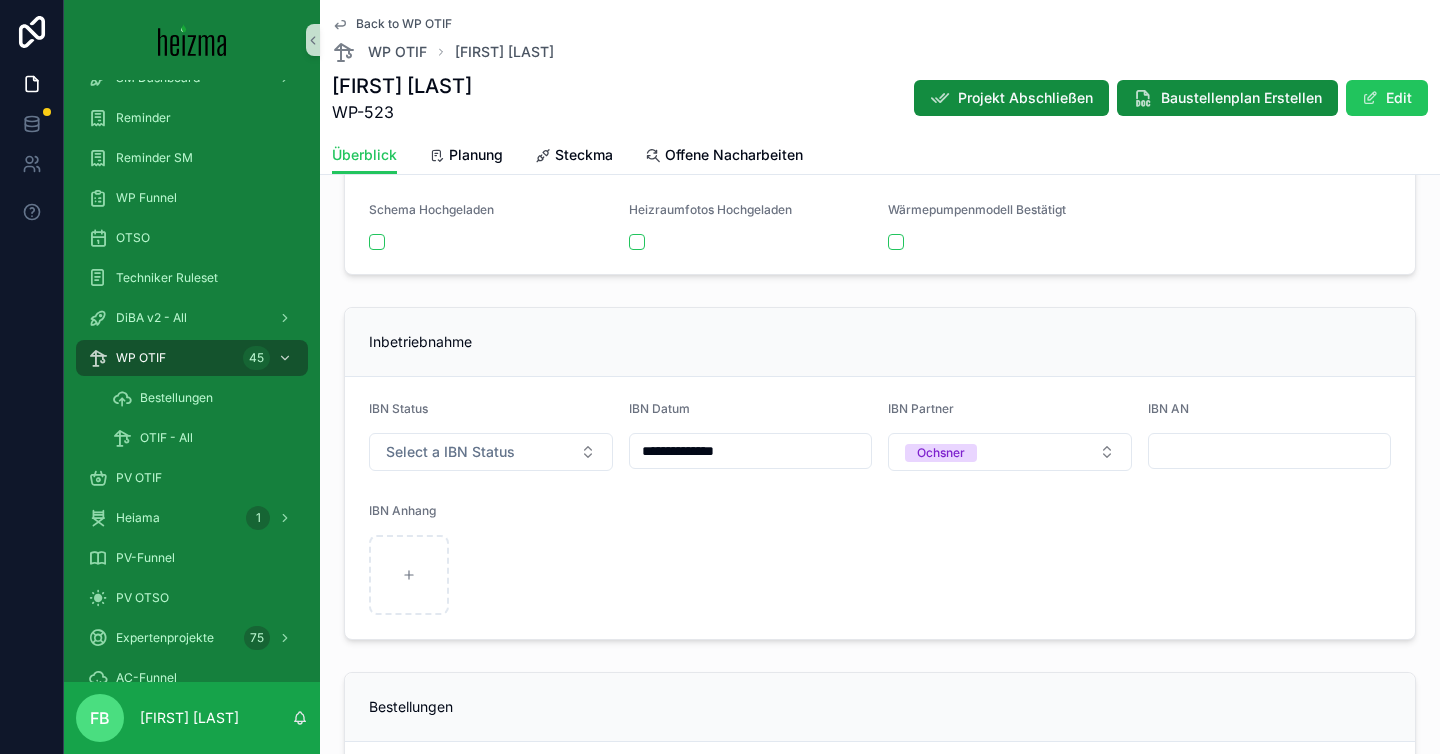 scroll, scrollTop: 5746, scrollLeft: 0, axis: vertical 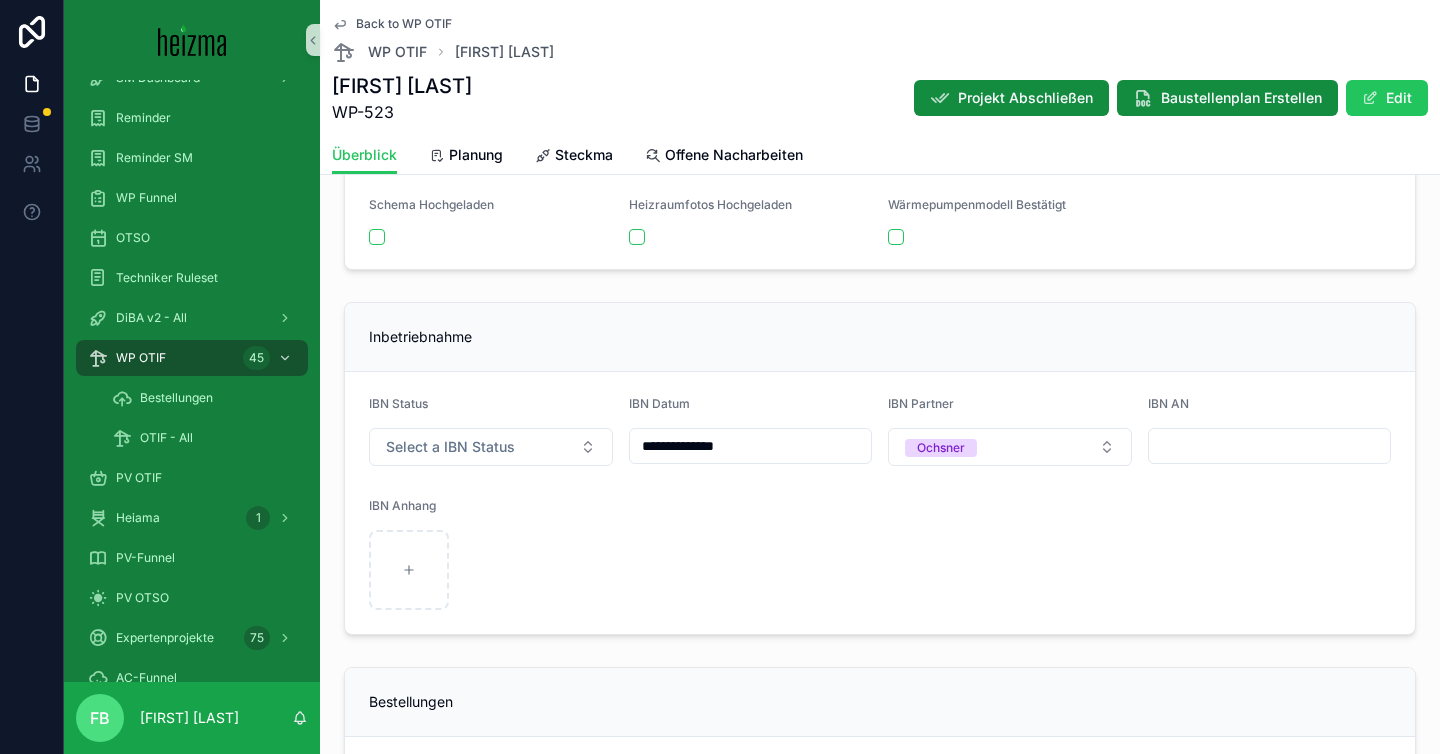 click at bounding box center [880, 570] 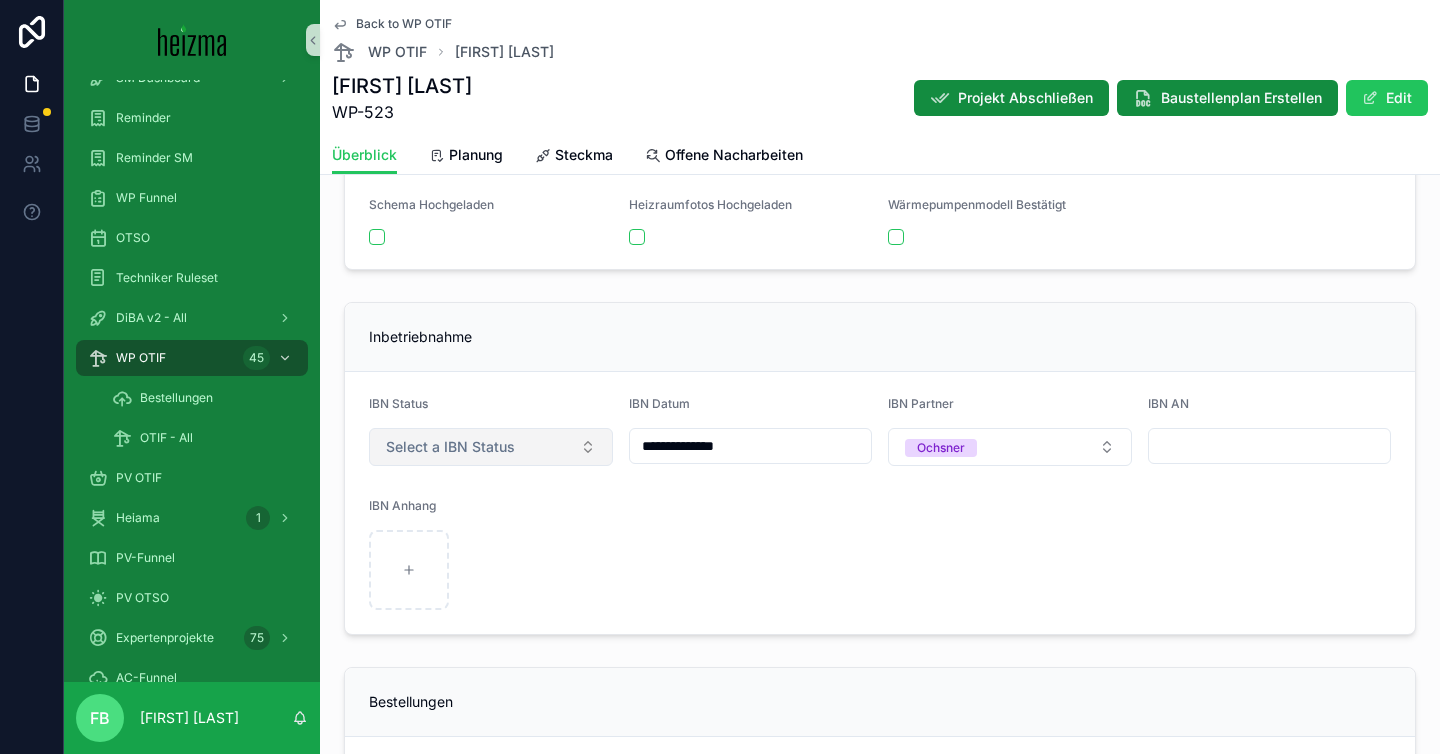 click on "Select a IBN Status" at bounding box center (491, 447) 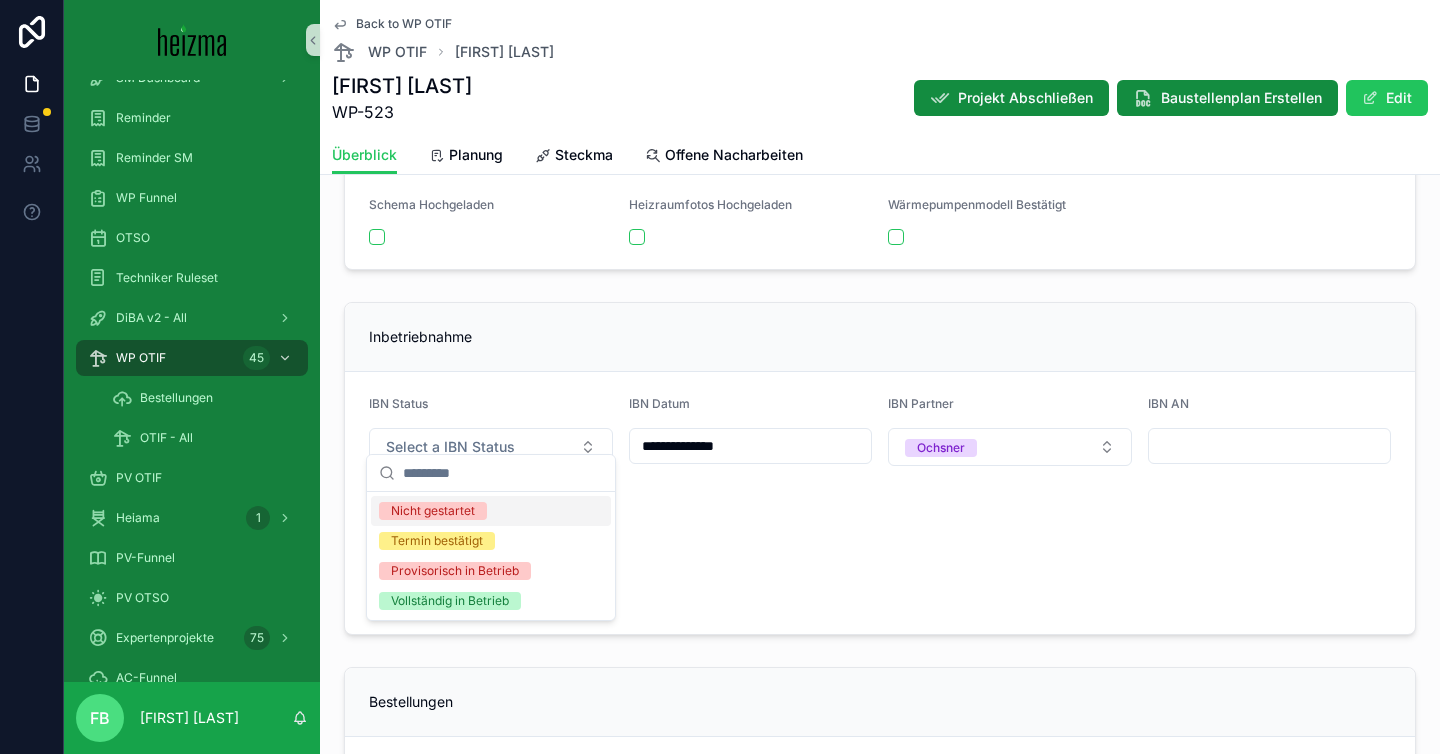click at bounding box center (880, 570) 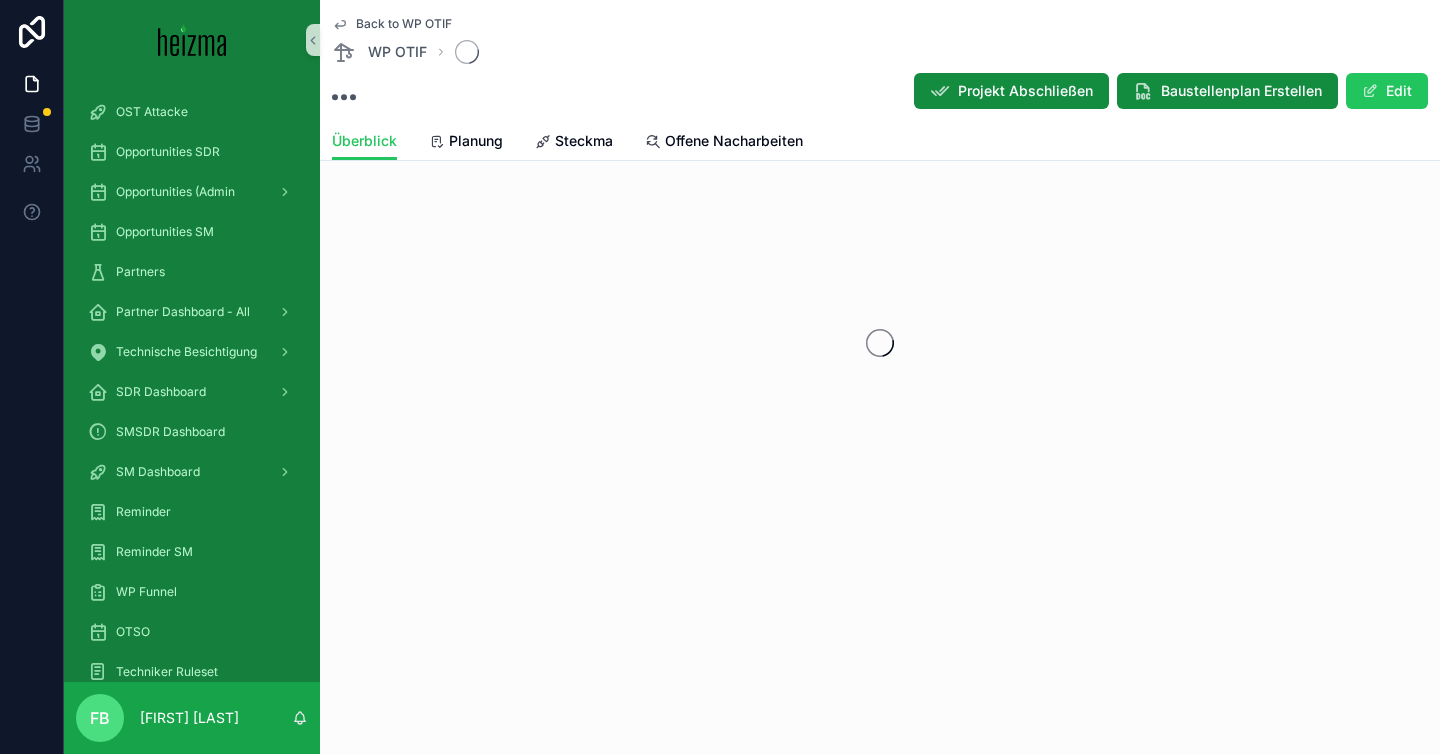 scroll, scrollTop: 0, scrollLeft: 0, axis: both 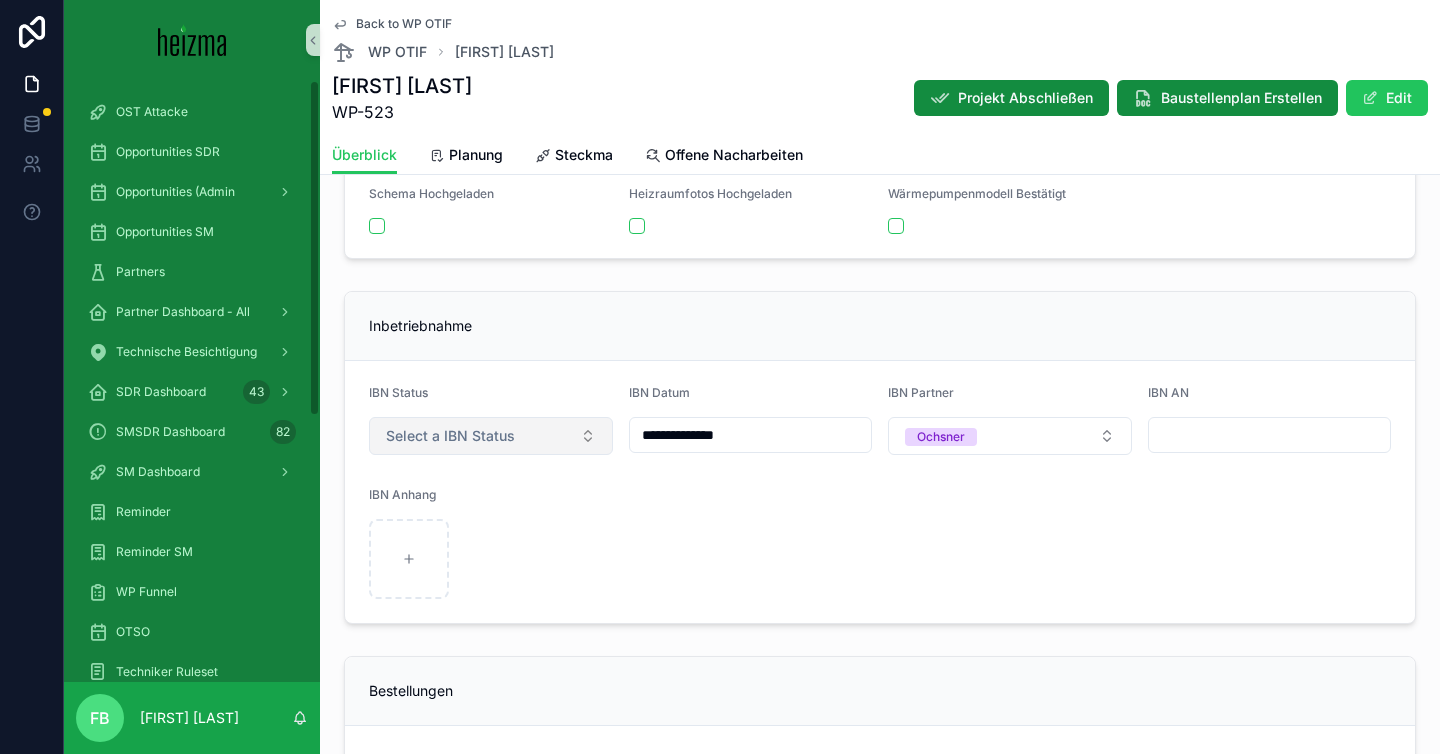 click on "Select a IBN Status" at bounding box center [450, 436] 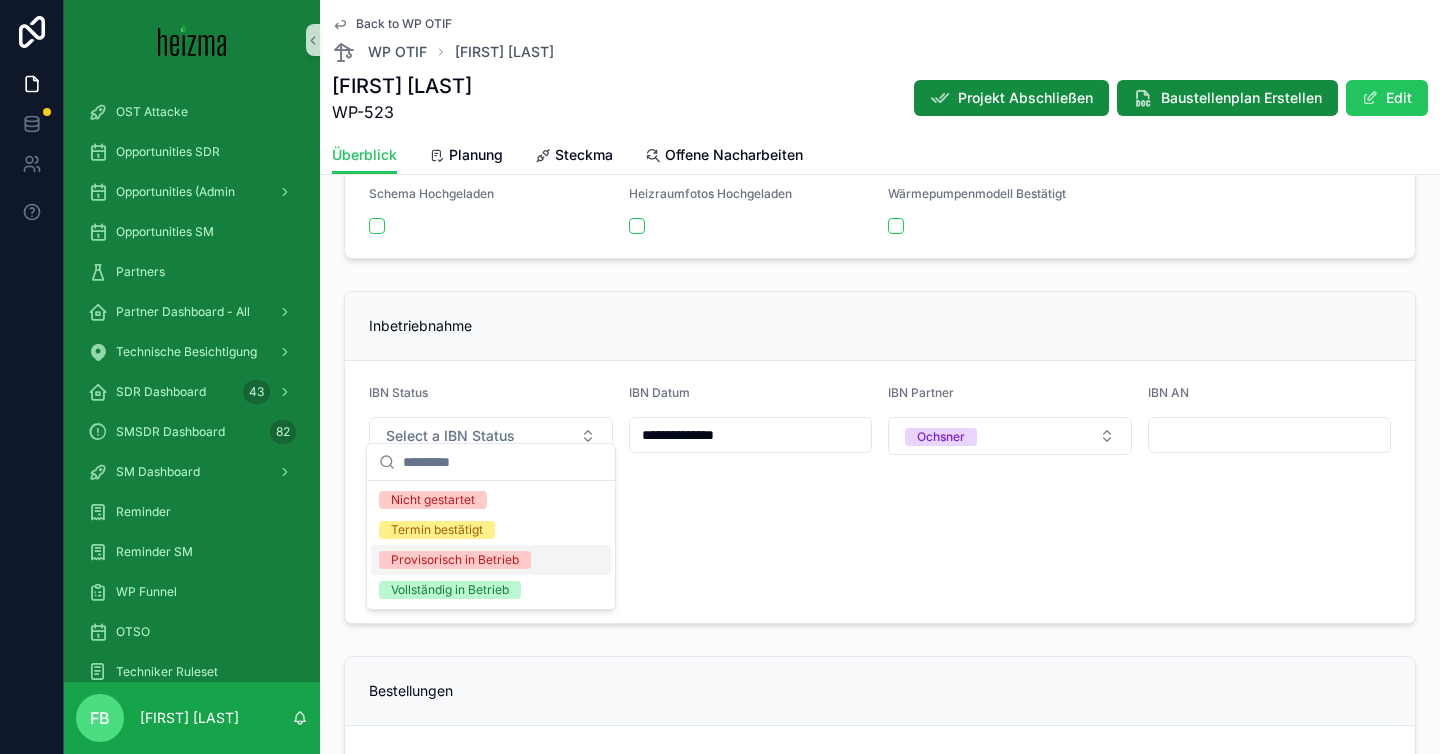 click at bounding box center (880, 559) 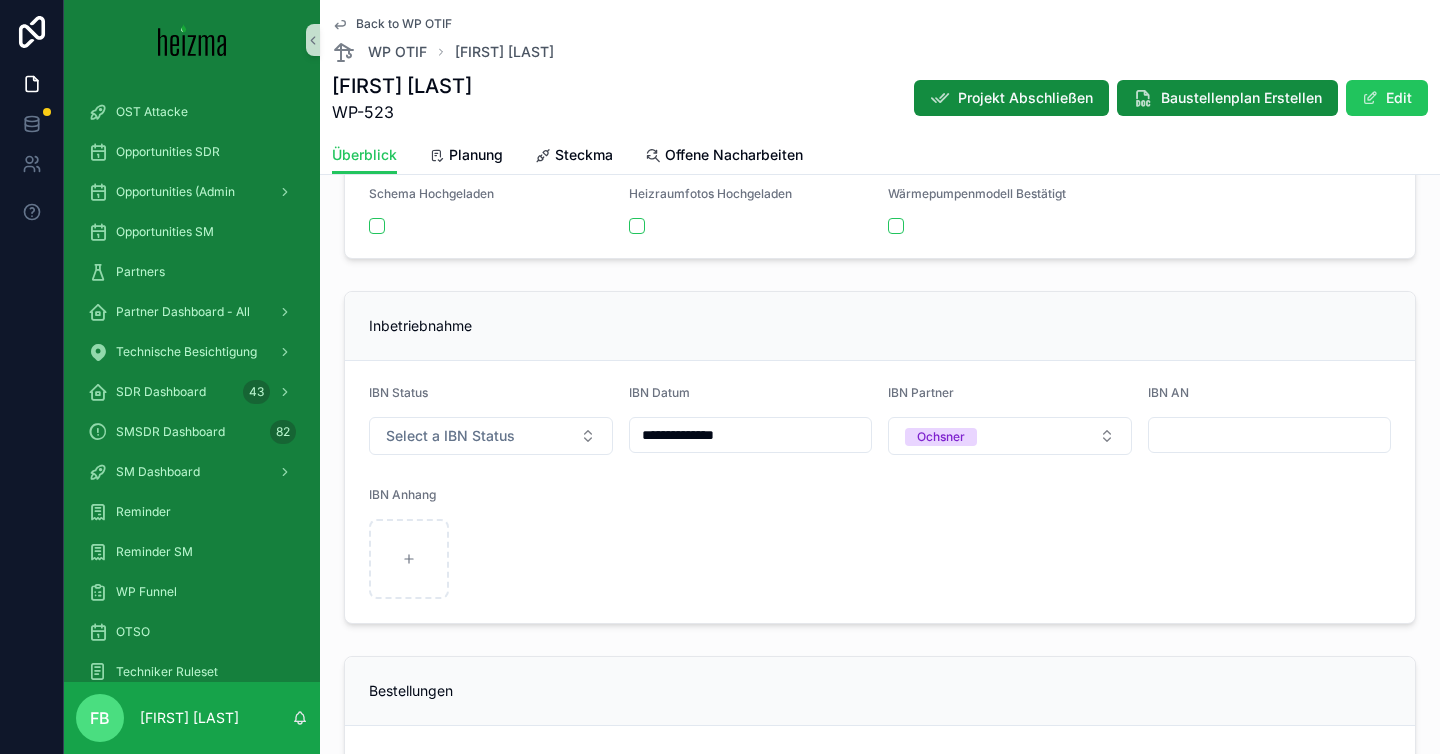 click on "IBN Anhang" at bounding box center (880, 499) 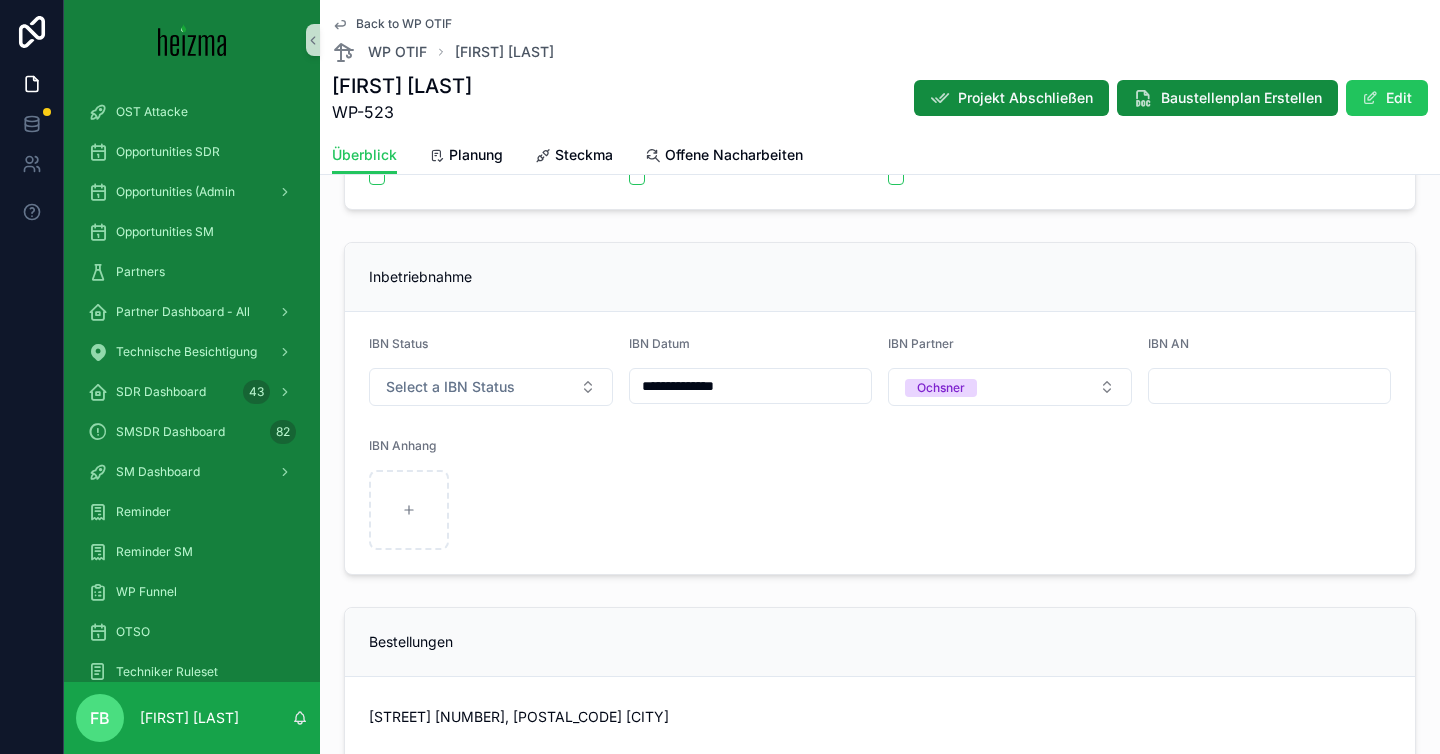 scroll, scrollTop: 5788, scrollLeft: 0, axis: vertical 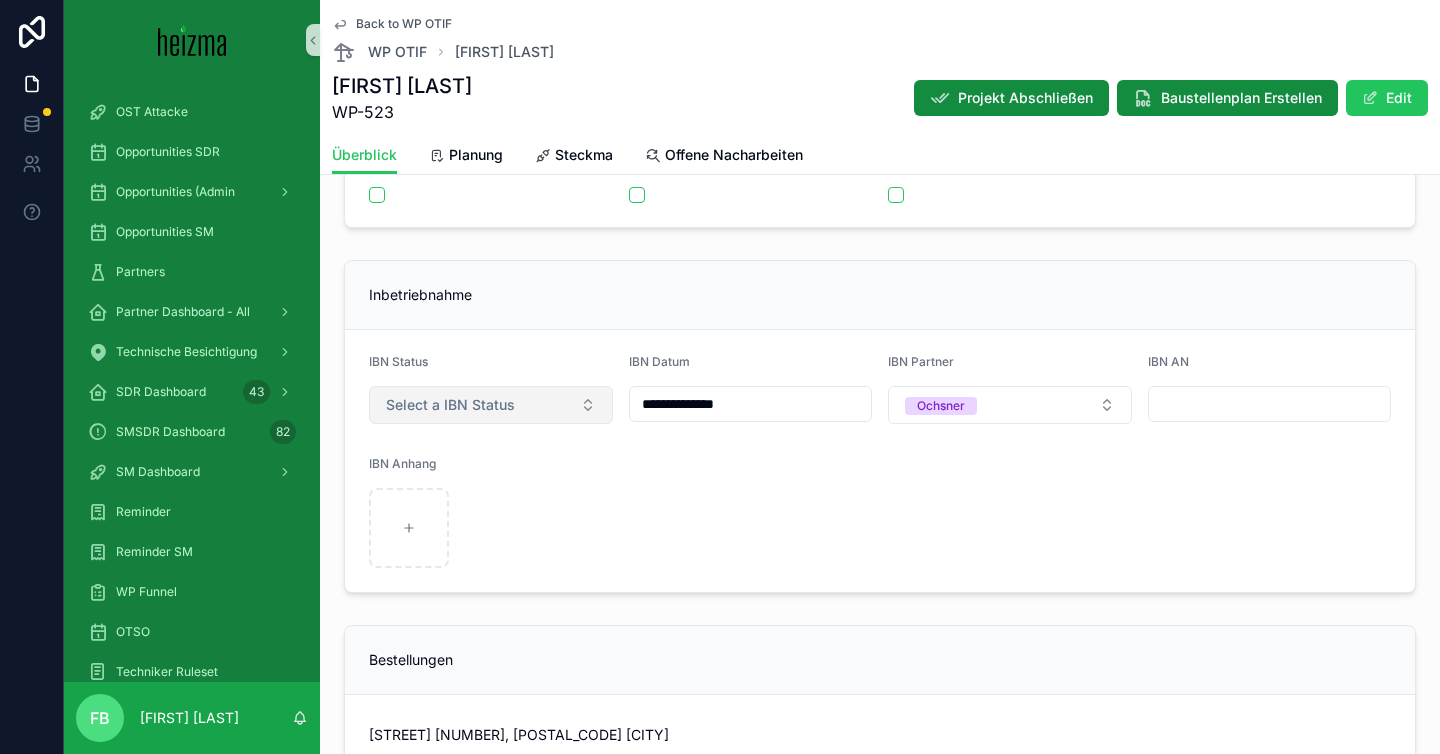 click on "Select a IBN Status" at bounding box center [491, 405] 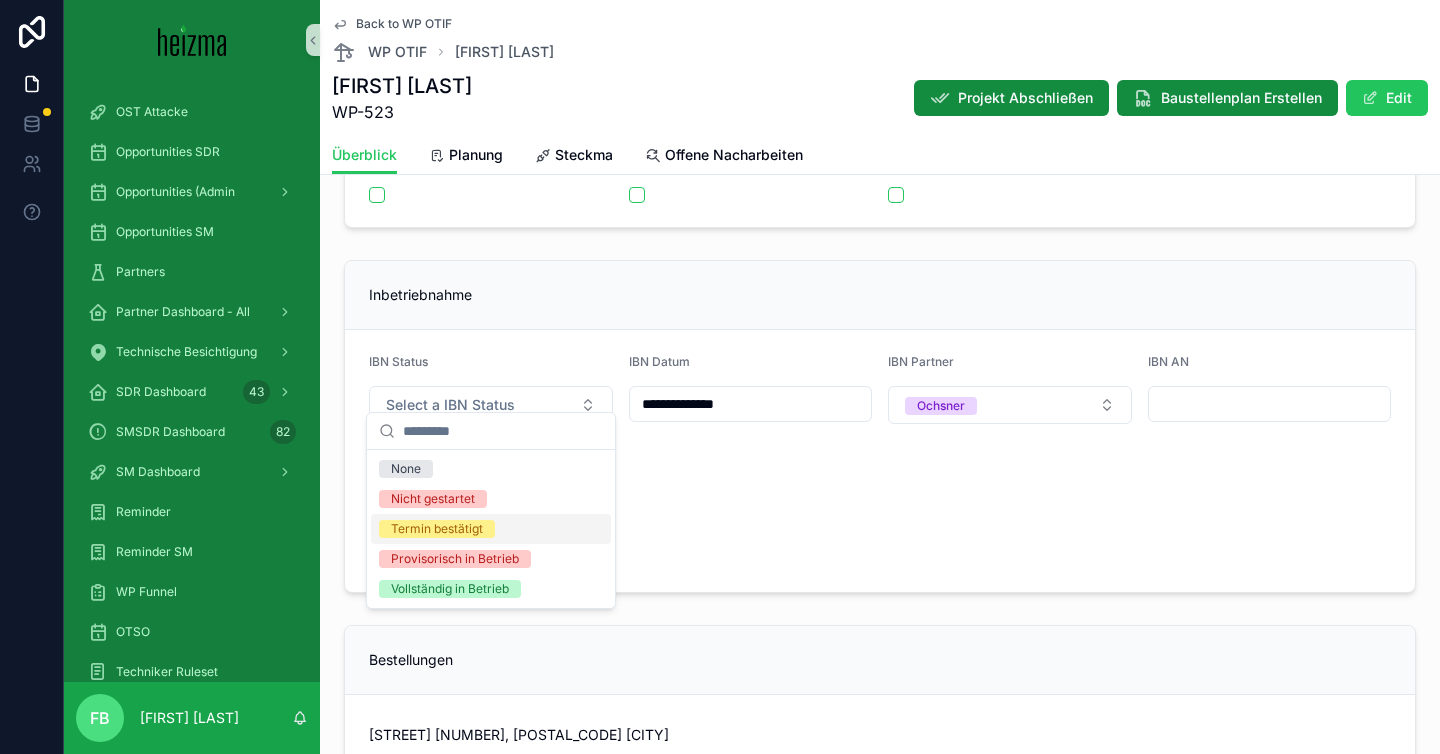 click at bounding box center (880, 528) 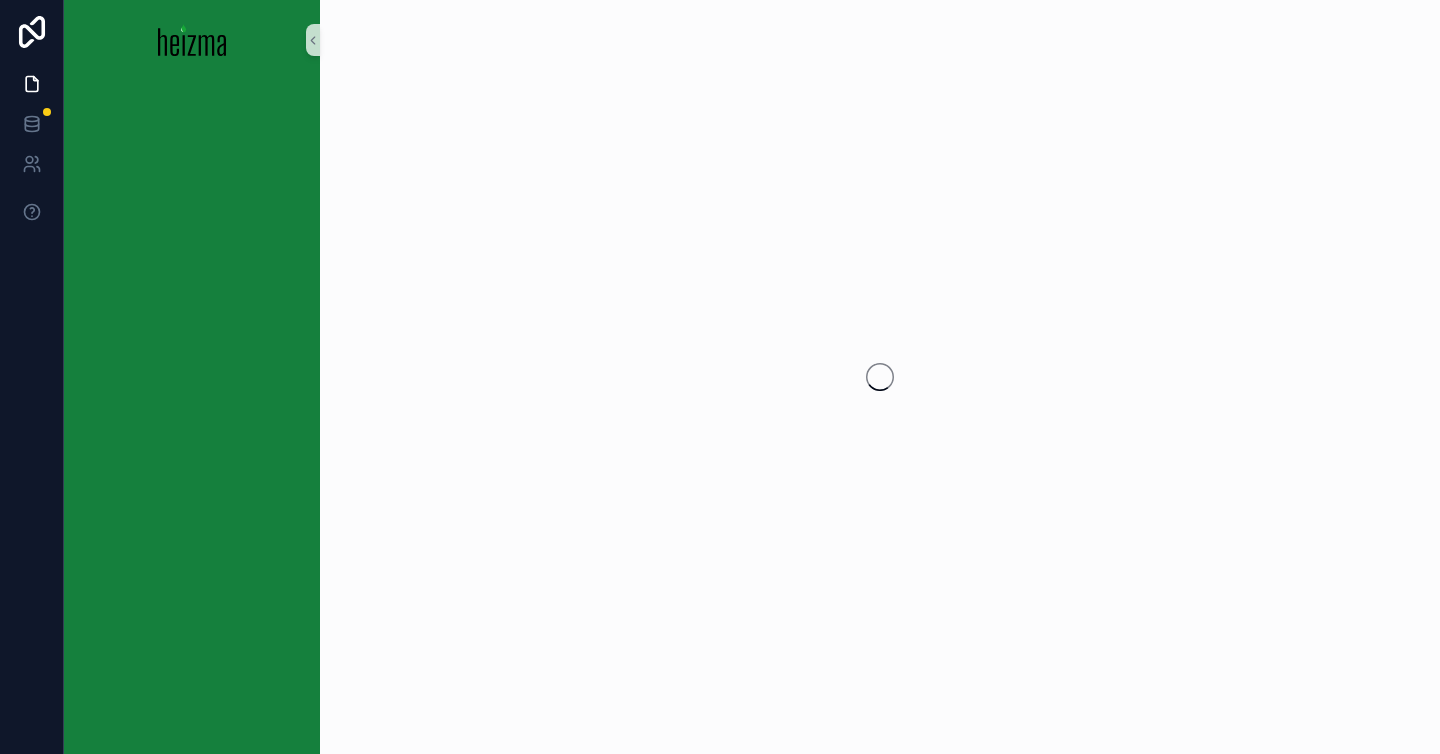 scroll, scrollTop: 0, scrollLeft: 0, axis: both 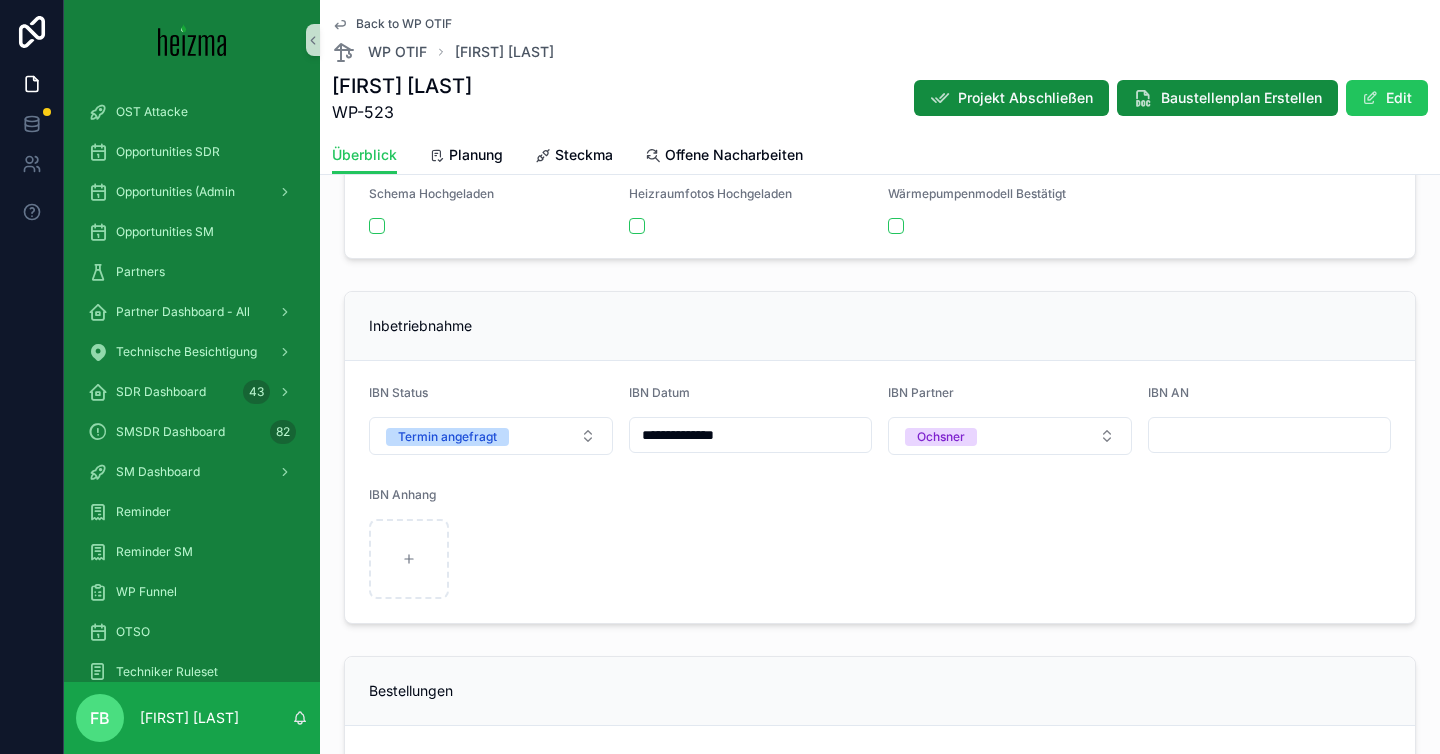 click at bounding box center (880, 559) 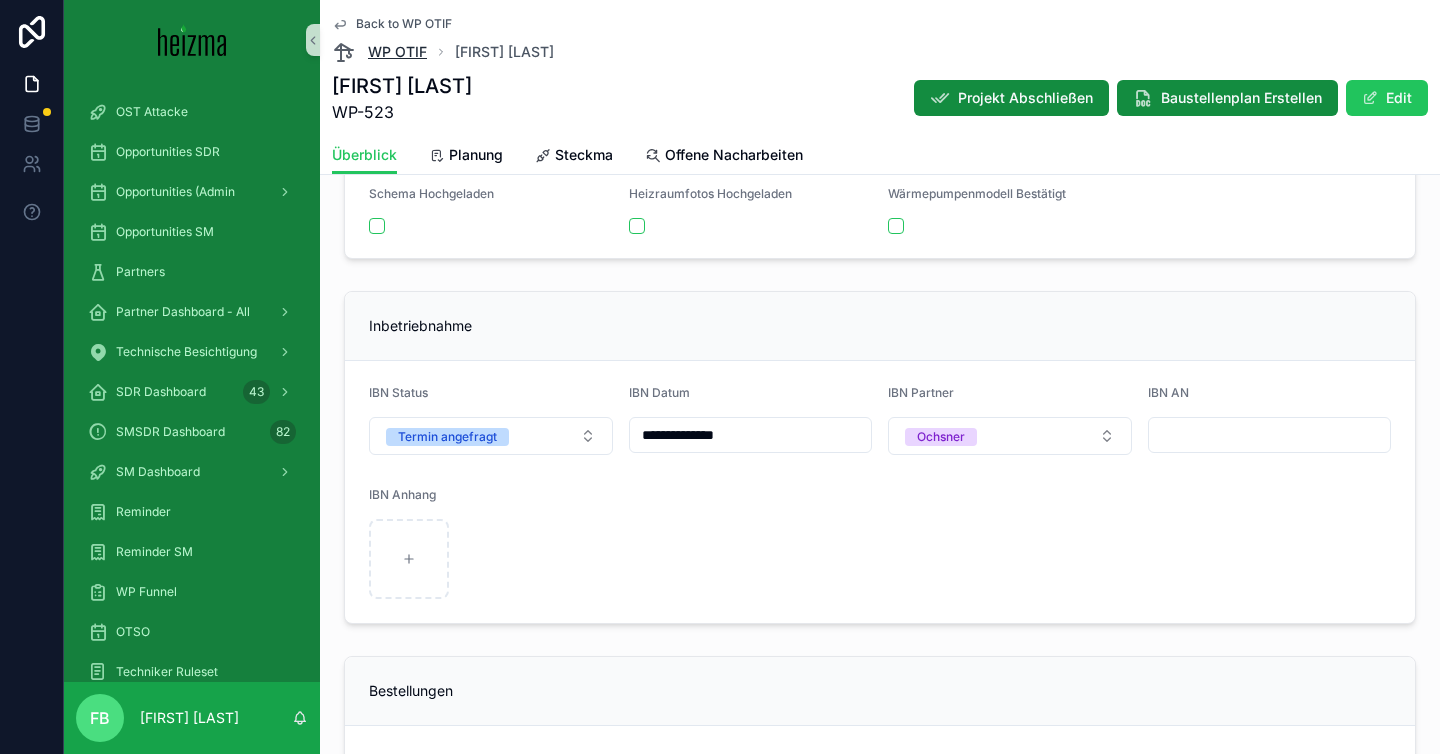 click on "WP OTIF" at bounding box center [397, 52] 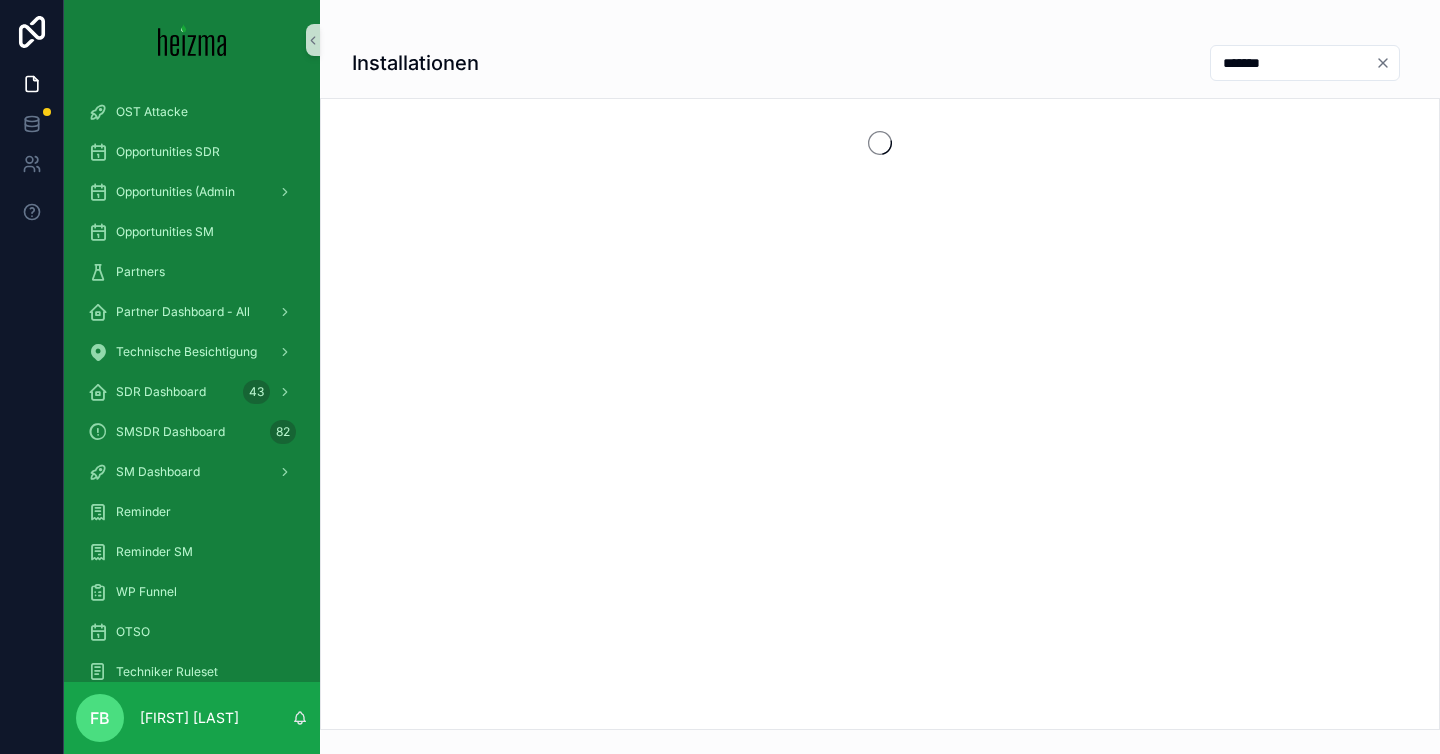 click on "*******" at bounding box center [1293, 63] 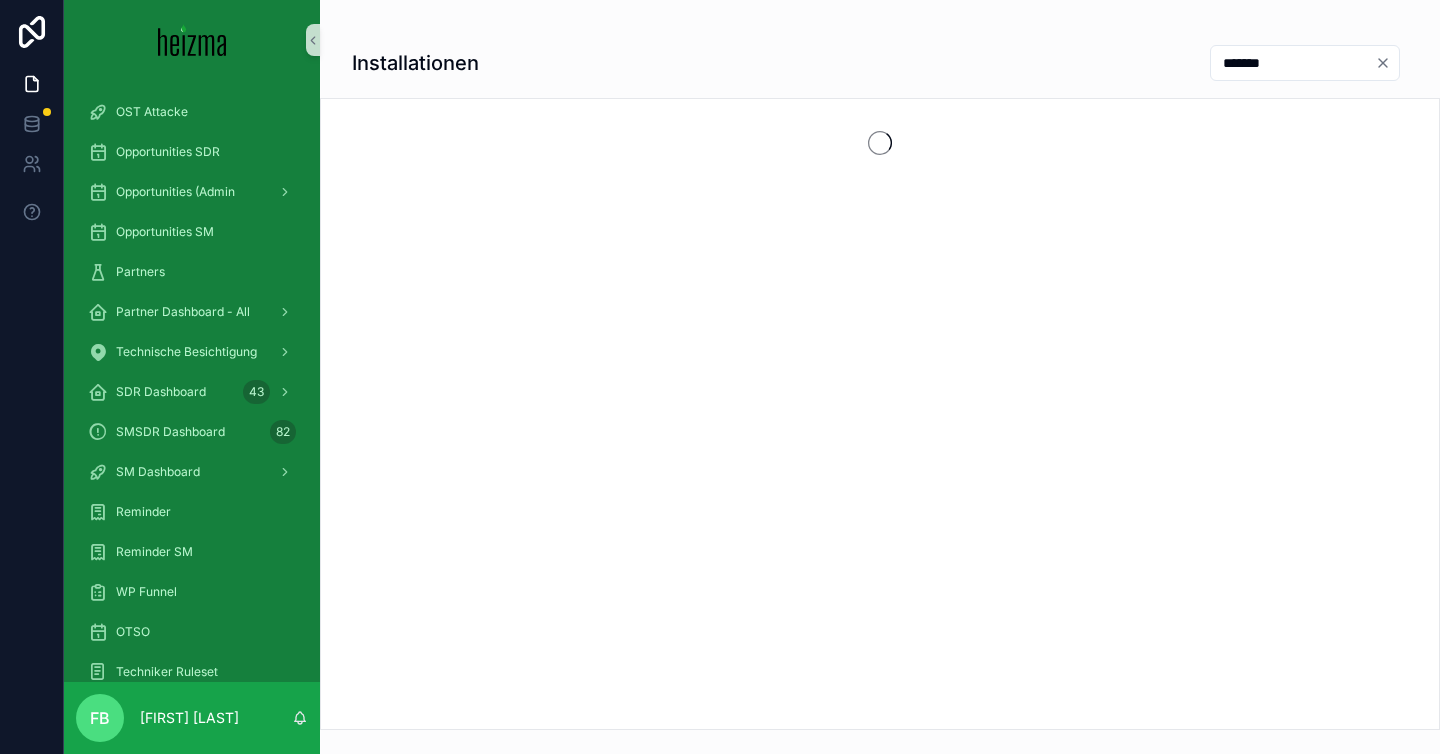 click on "*******" at bounding box center [1293, 63] 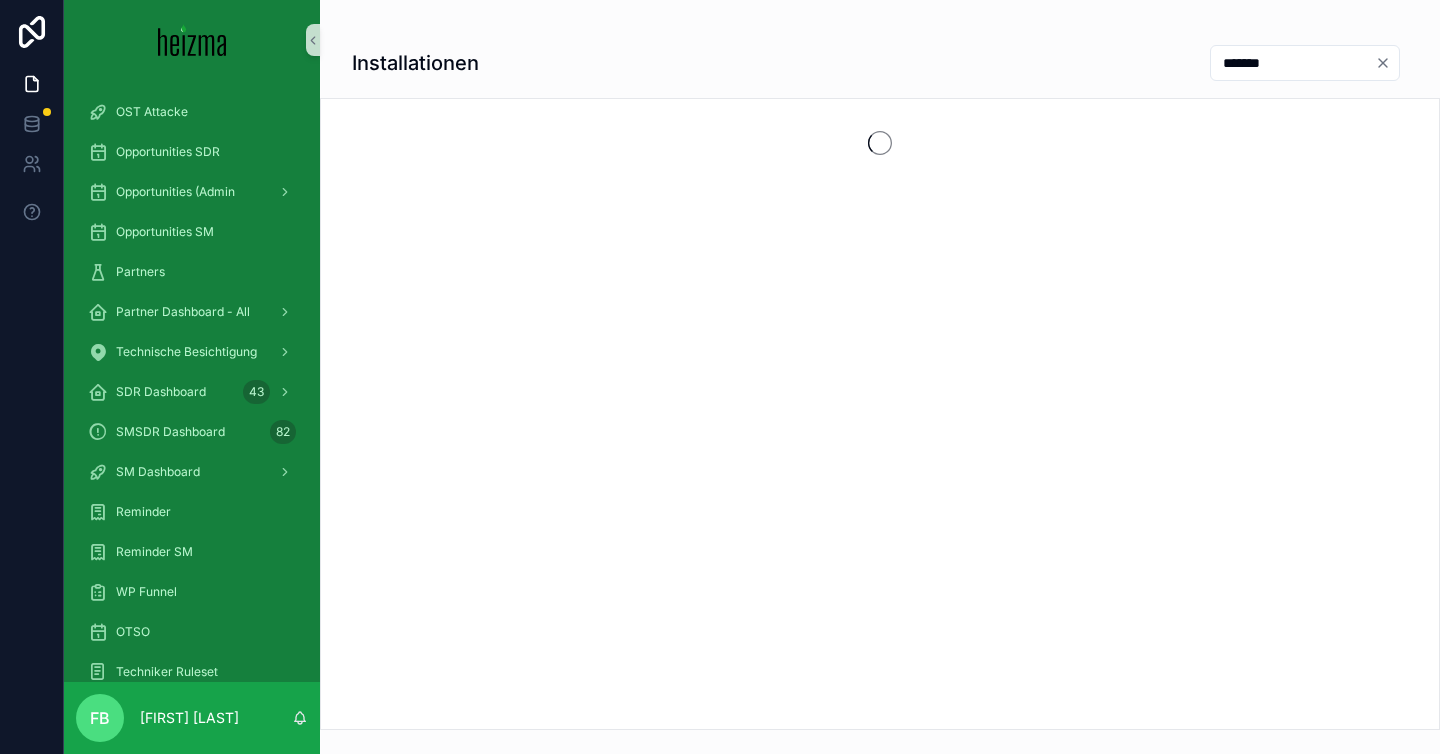 click on "*******" at bounding box center (1293, 63) 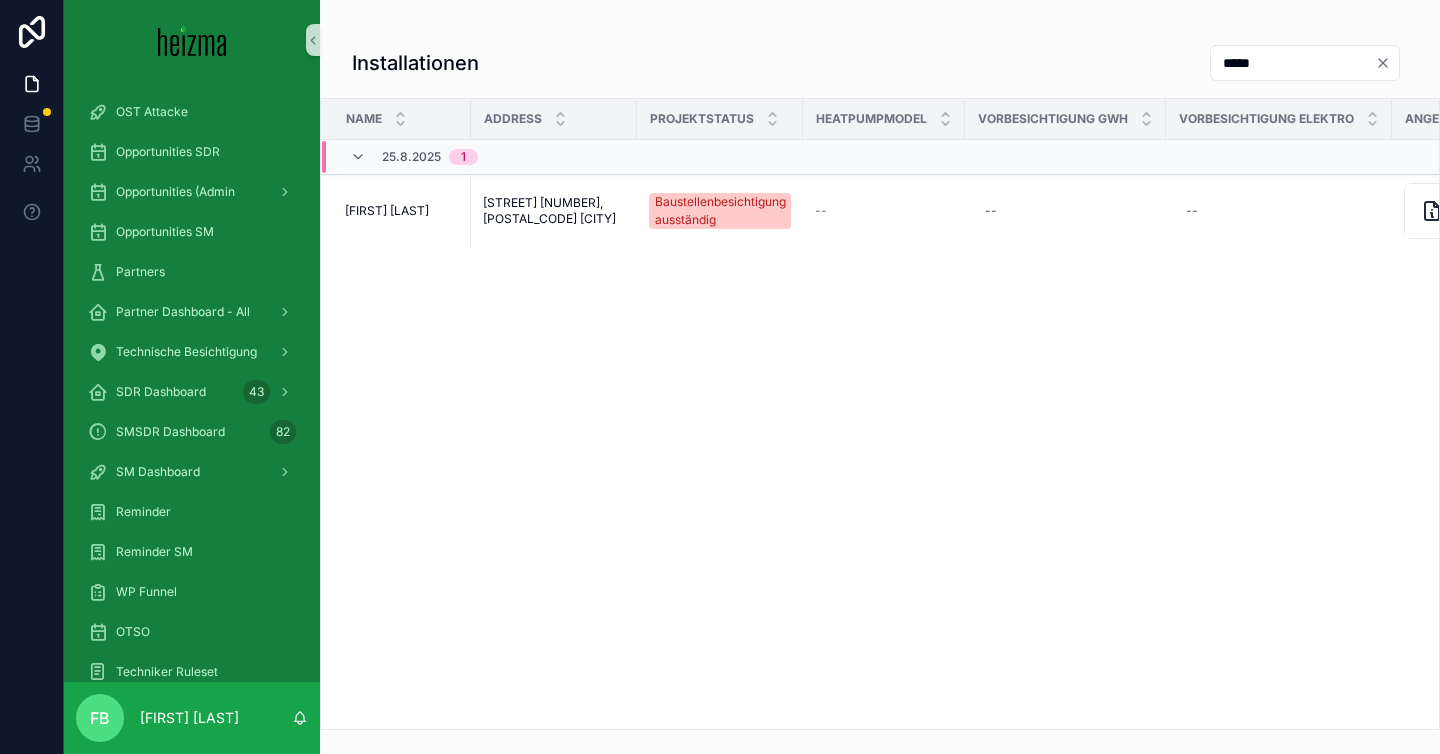 type on "******" 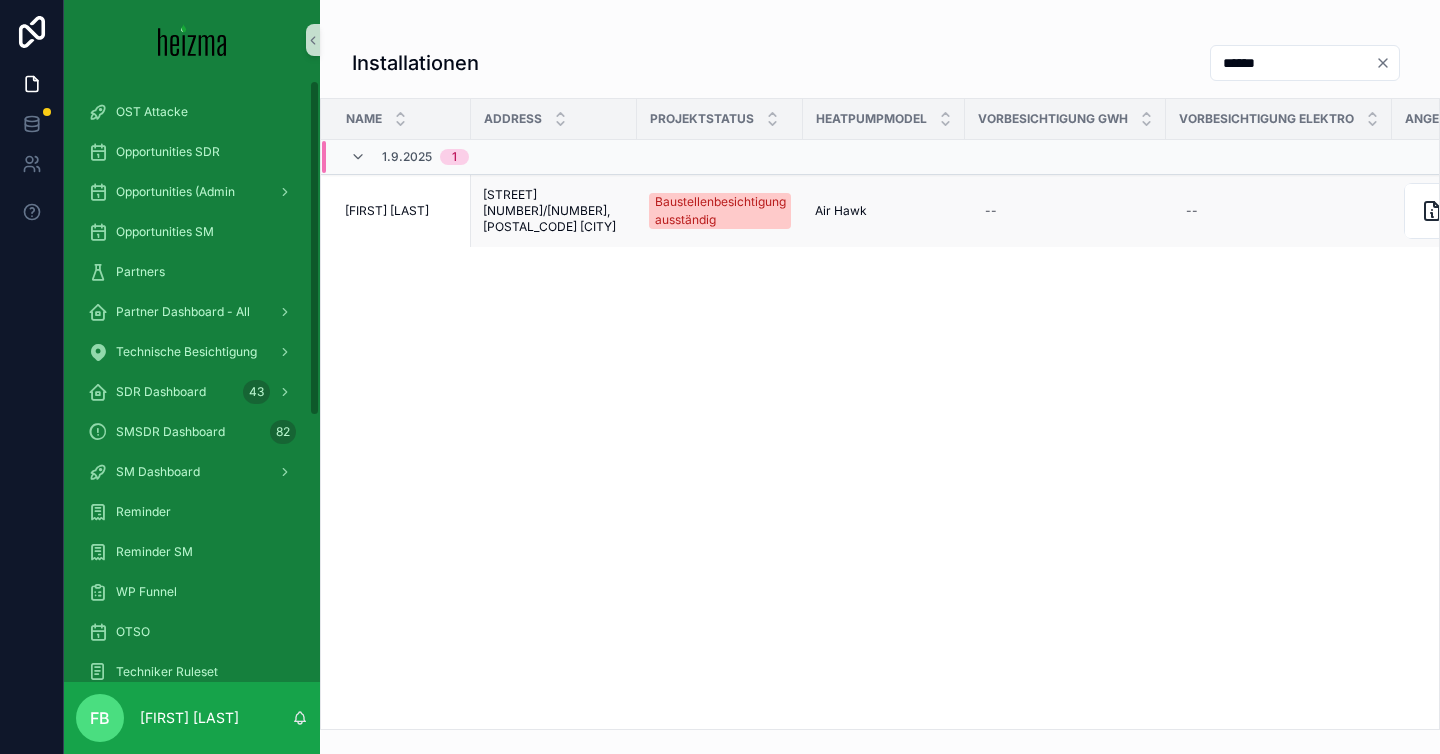 click on "Ernst Breyer" at bounding box center [387, 211] 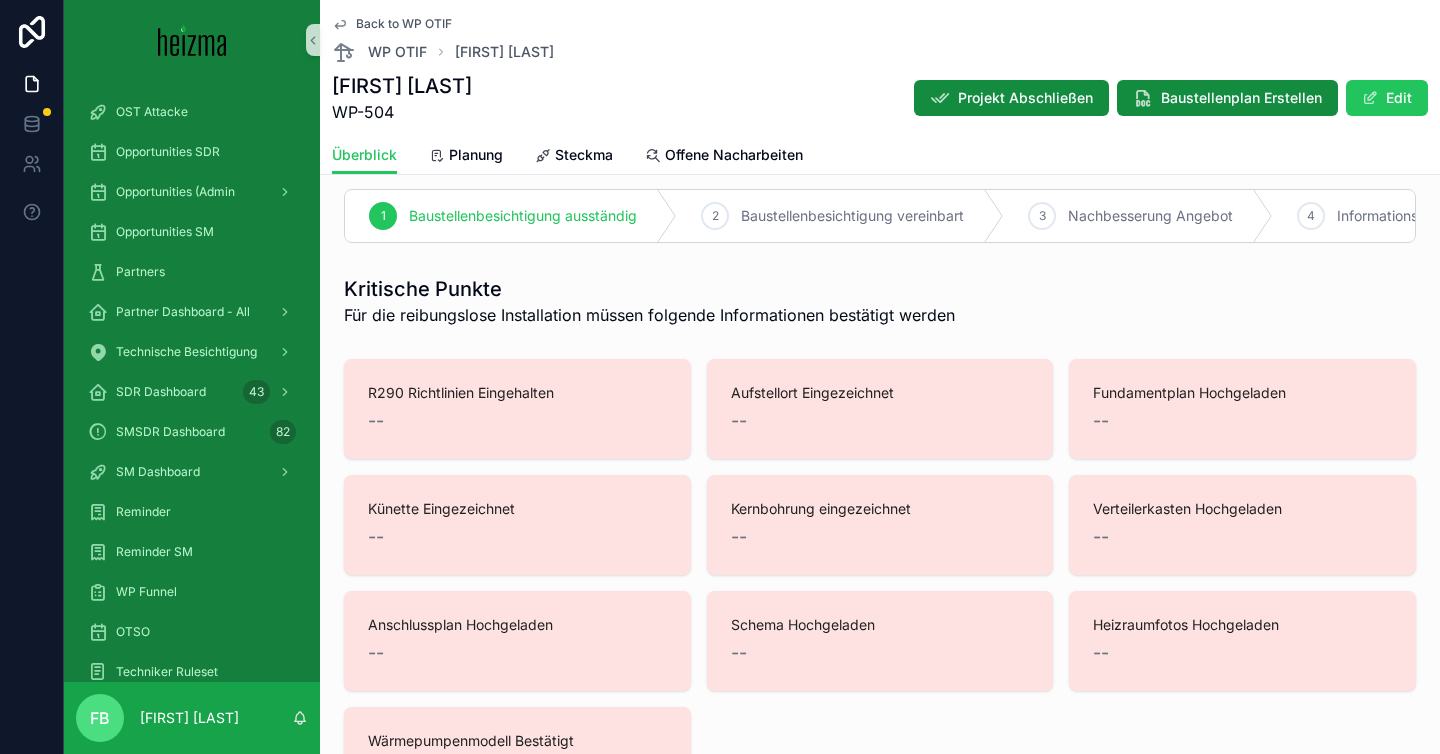 scroll, scrollTop: 5397, scrollLeft: 0, axis: vertical 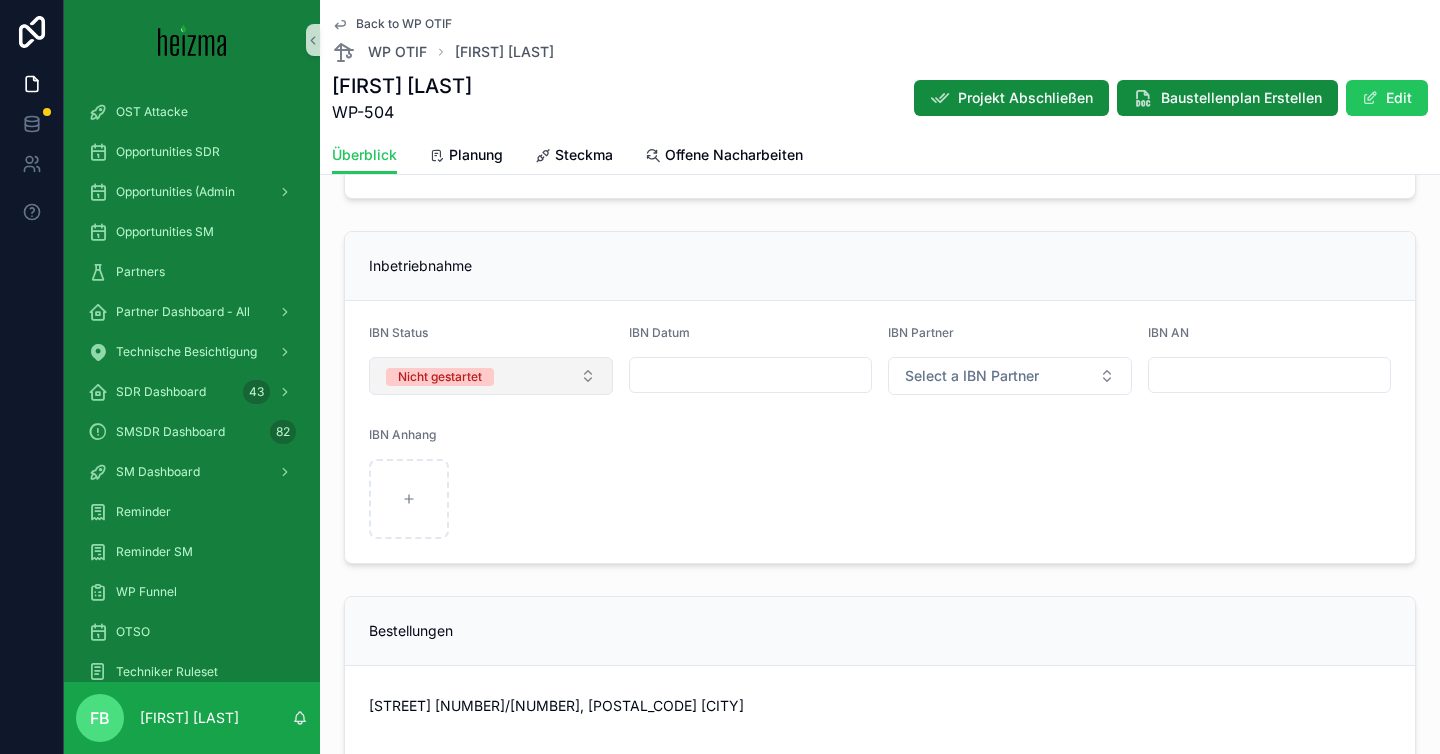 click on "Nicht gestartet" at bounding box center (491, 376) 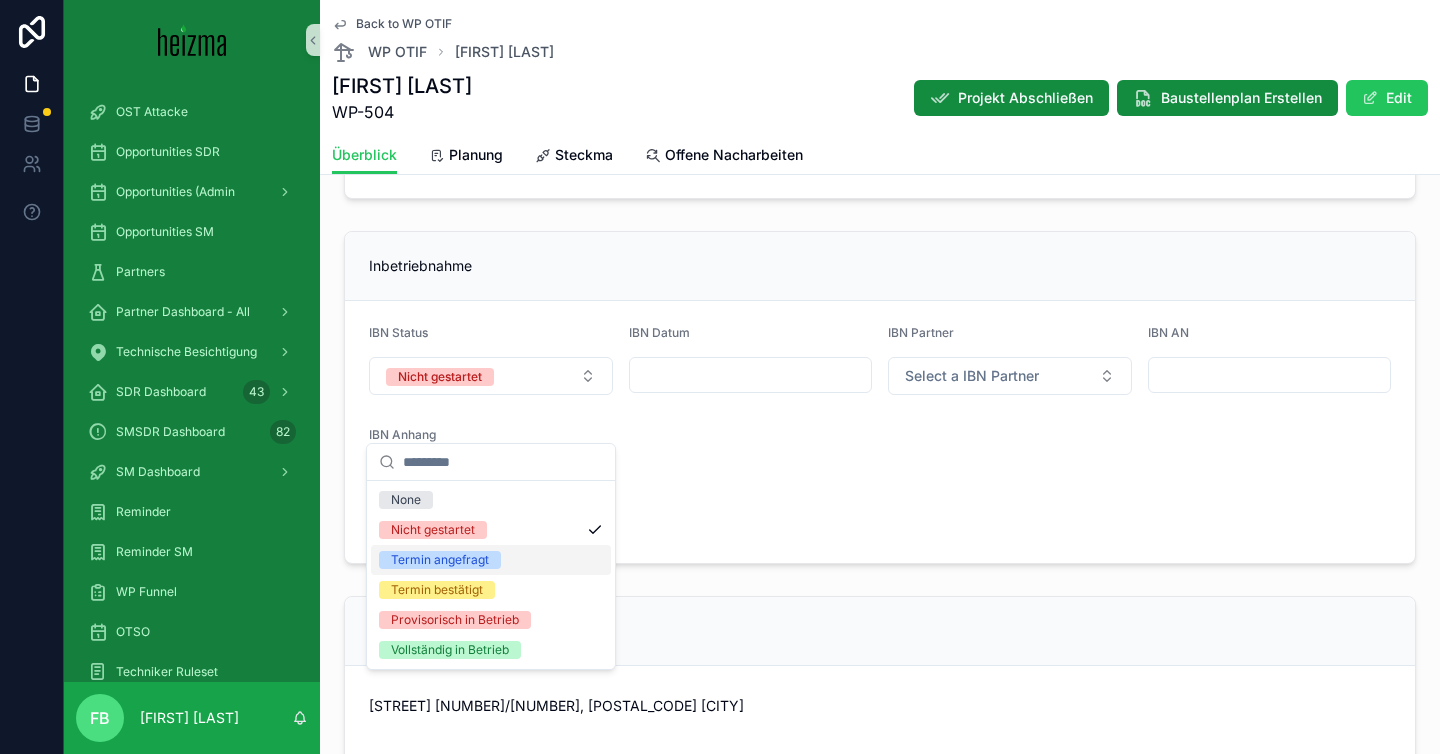 click on "Termin angefragt" at bounding box center [440, 560] 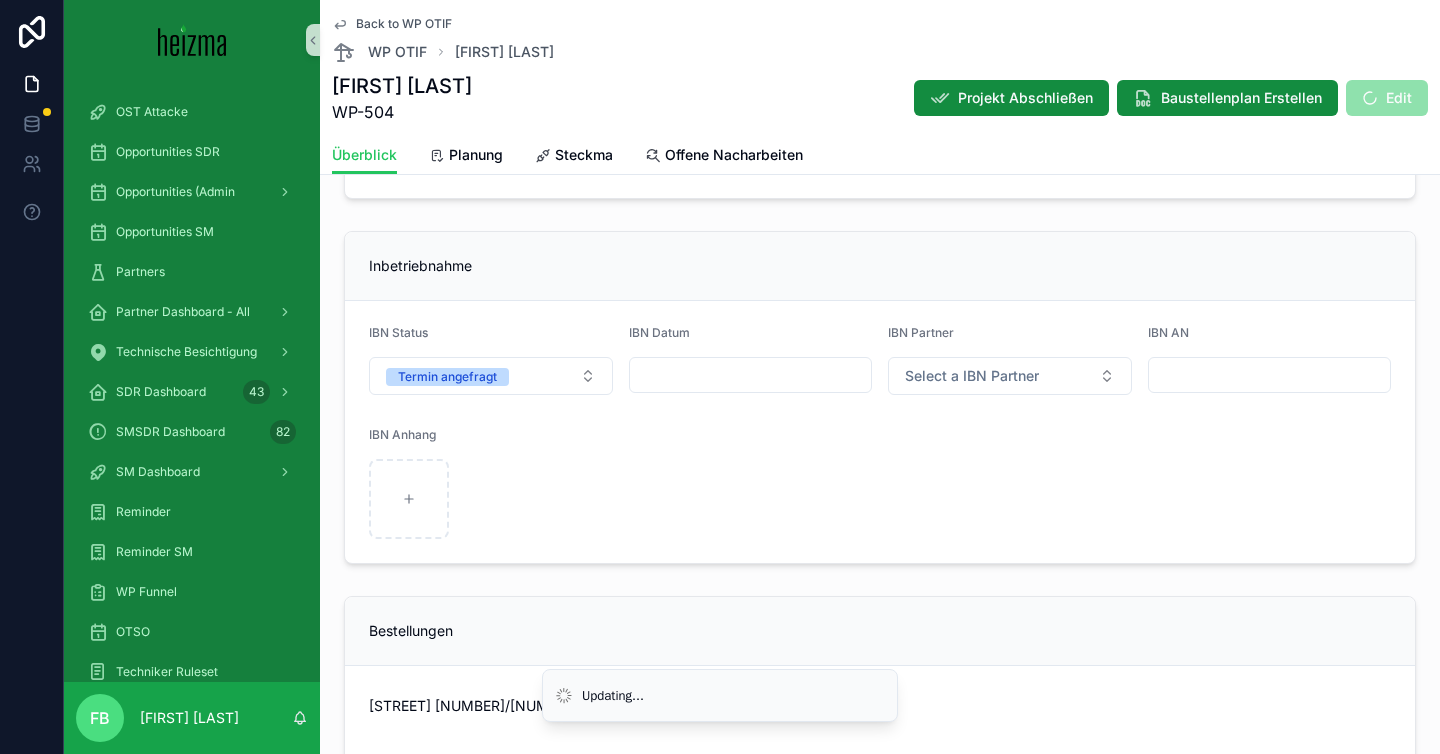 click at bounding box center (751, 375) 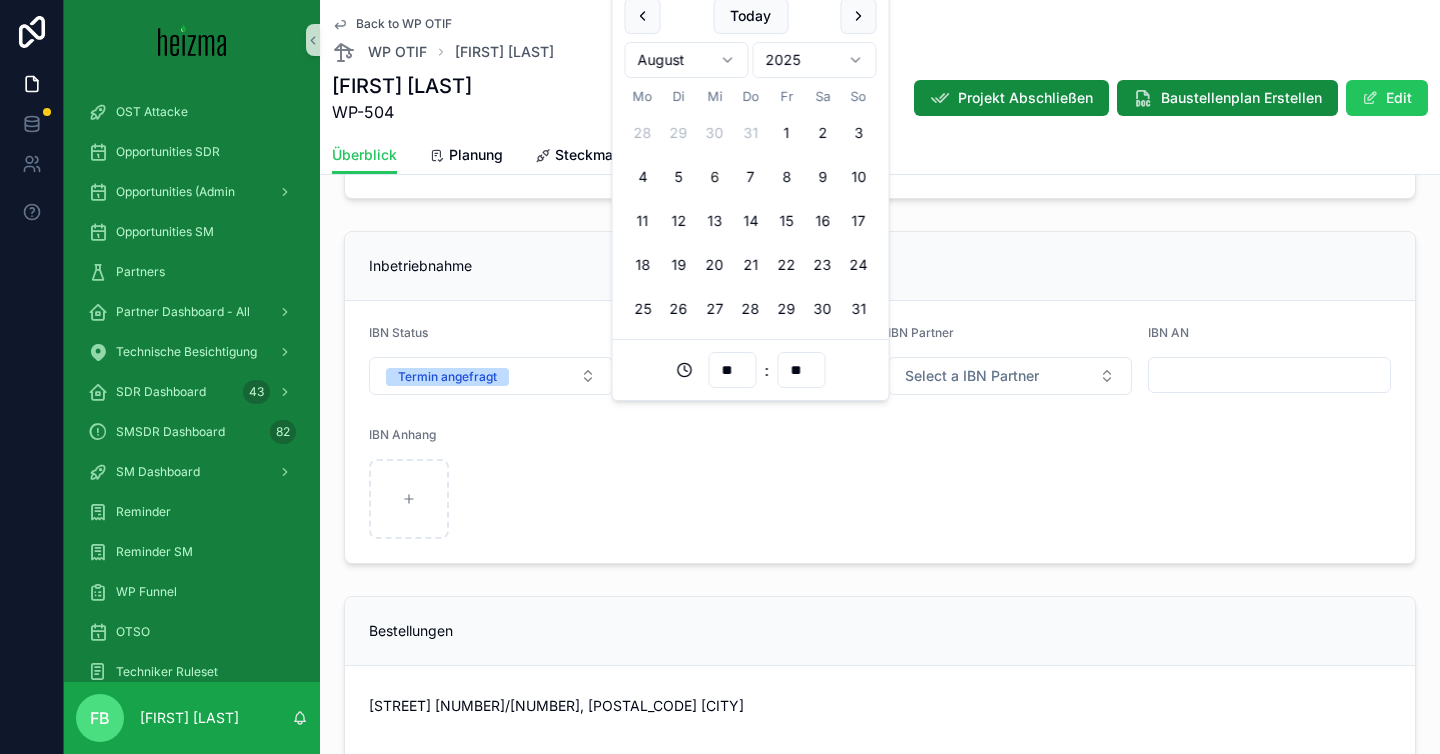 click on "OST Attacke Opportunities SDR Opportunities (Admin Opportunities SM Partners Partner Dashboard - All Technische Besichtigung SDR Dashboard 43 SMSDR Dashboard 82 SM Dashboard Reminder Reminder SM WP Funnel OTSO Techniker Ruleset DiBA v2 - All WP OTIF 45 Bestellungen OTIF - All PV OTIF Heiama 1 PV-Funnel PV OTSO Expertenprojekte 75 AC-Funnel Service & Nacharbeiten FB Florian Berger Back to WP OTIF WP OTIF Ernst Breyer Ernst Breyer WP-504 Projekt Abschließen Baustellenplan Erstellen Edit Überblick Überblick Planung Steckma Offene Nacharbeiten 1 Baustellenbesichtigung ausständig 2 Baustellenbesichtigung vereinbart 3 Nachbesserung Angebot 4 Informationsaustausch ausständig 5 Nacharbeiten 6 Verschieben Kritische Punkte Für die reibungslose Installation müssen folgende Informationen bestätigt werden R290 Richtlinien Eingehalten -- Aufstellort Eingezeichnet -- Fundamentplan Hochgeladen -- Künette Eingezeichnet -- Kernbohrung eingezeichnet -- Verteilerkasten Hochgeladen -- -- -- -- -- Name --" at bounding box center (720, 377) 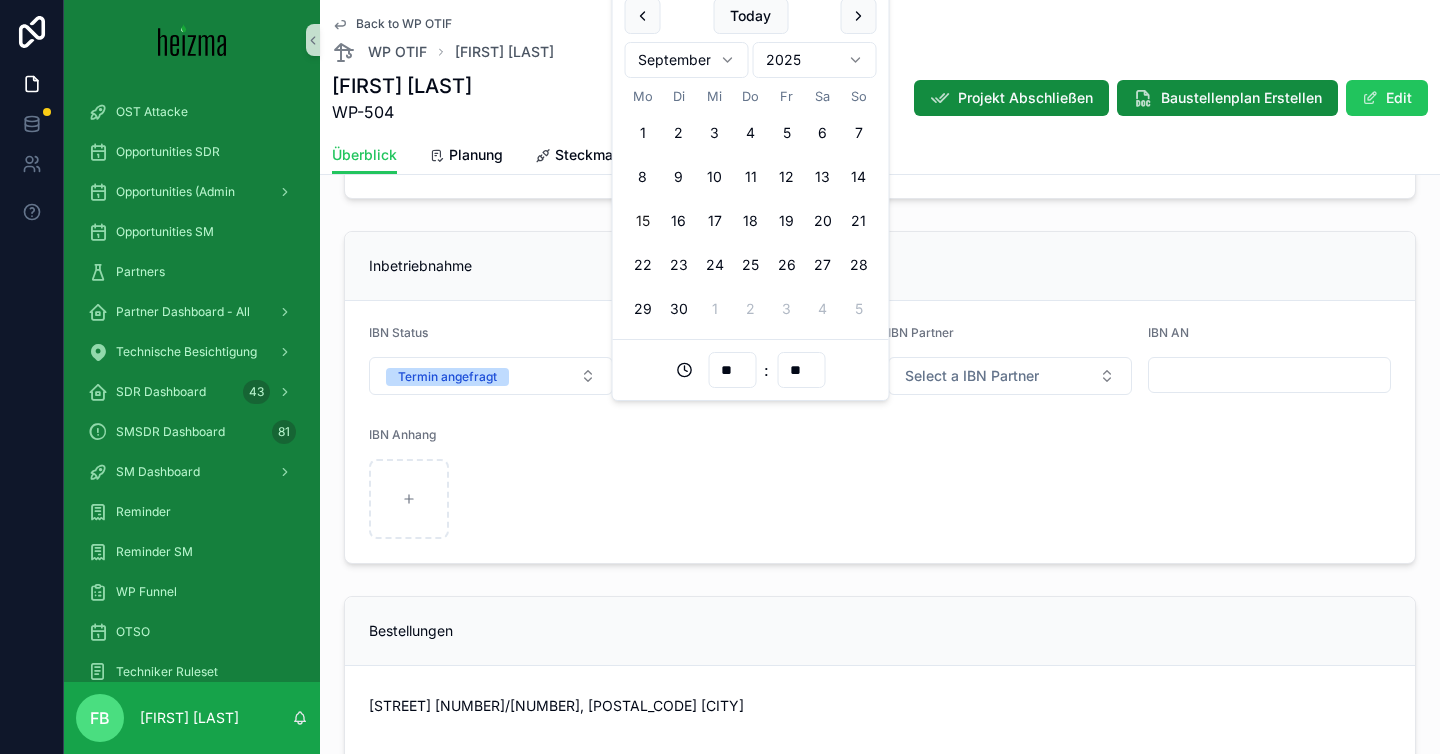 click on "15" at bounding box center (643, 221) 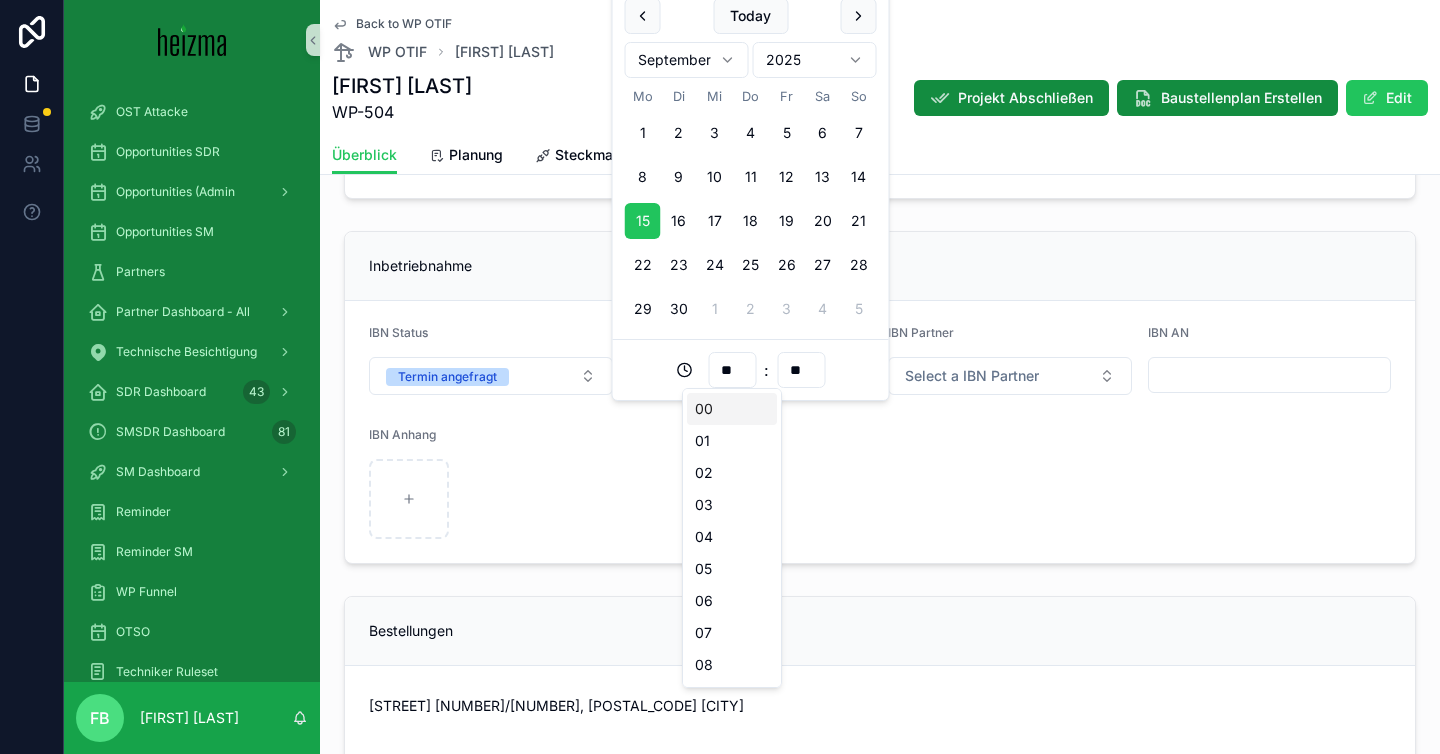 click on "**" at bounding box center (732, 370) 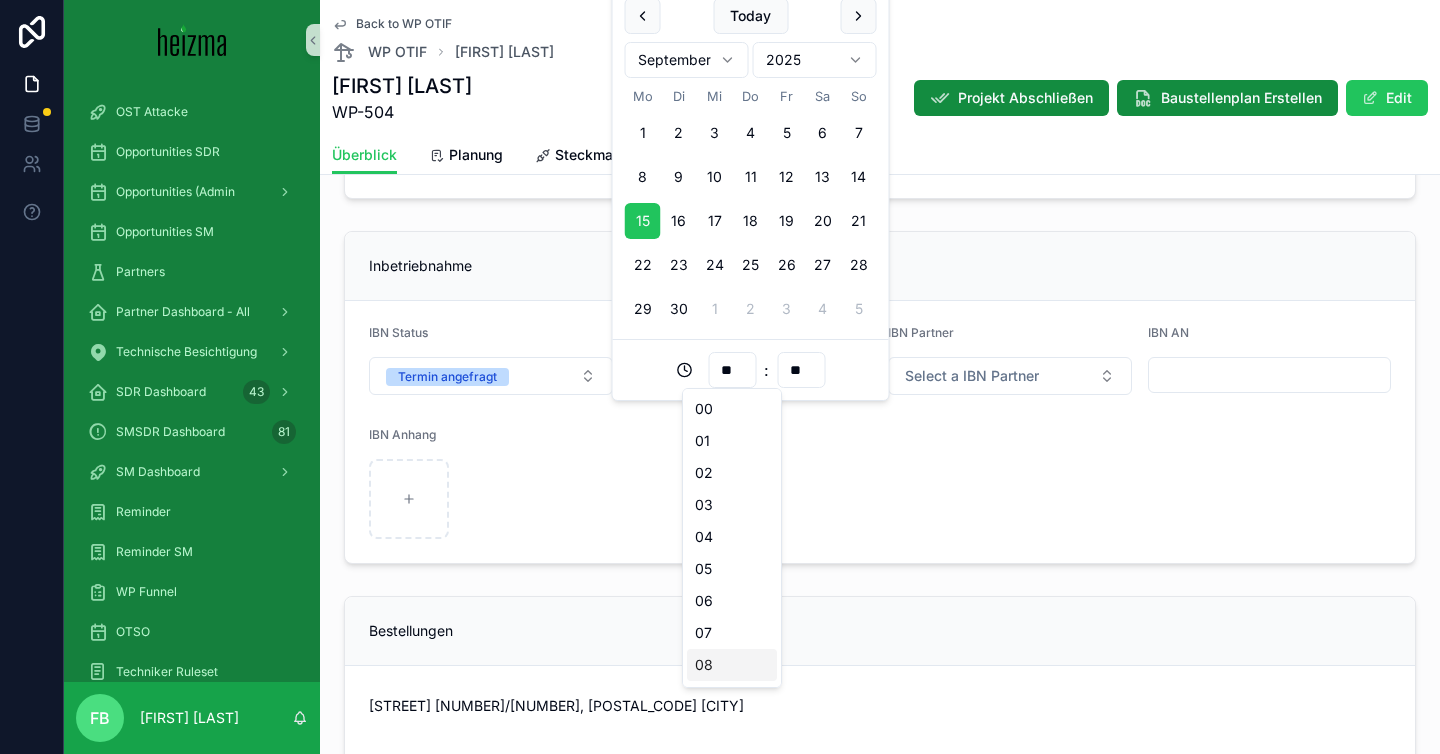 click on "08" at bounding box center [732, 665] 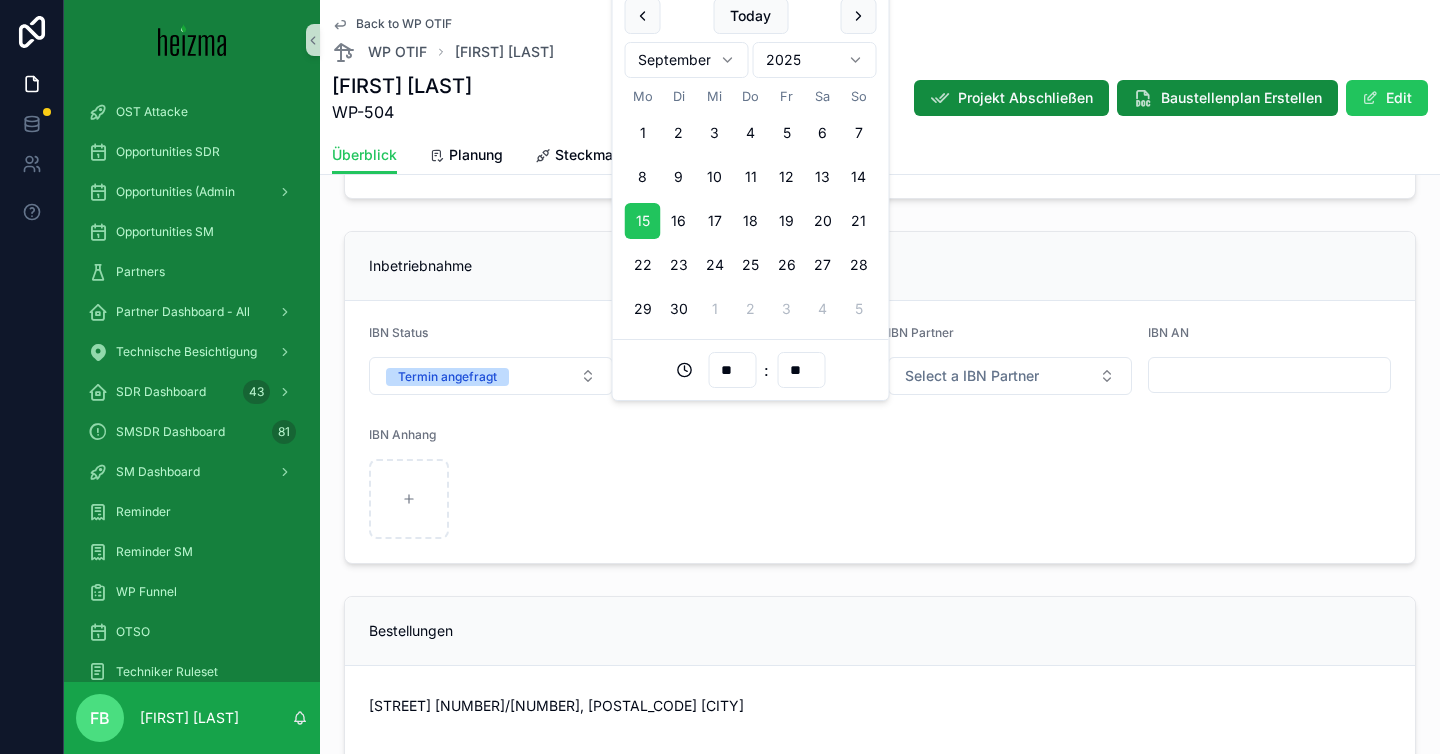 click on "IBN Anhang" at bounding box center [880, 439] 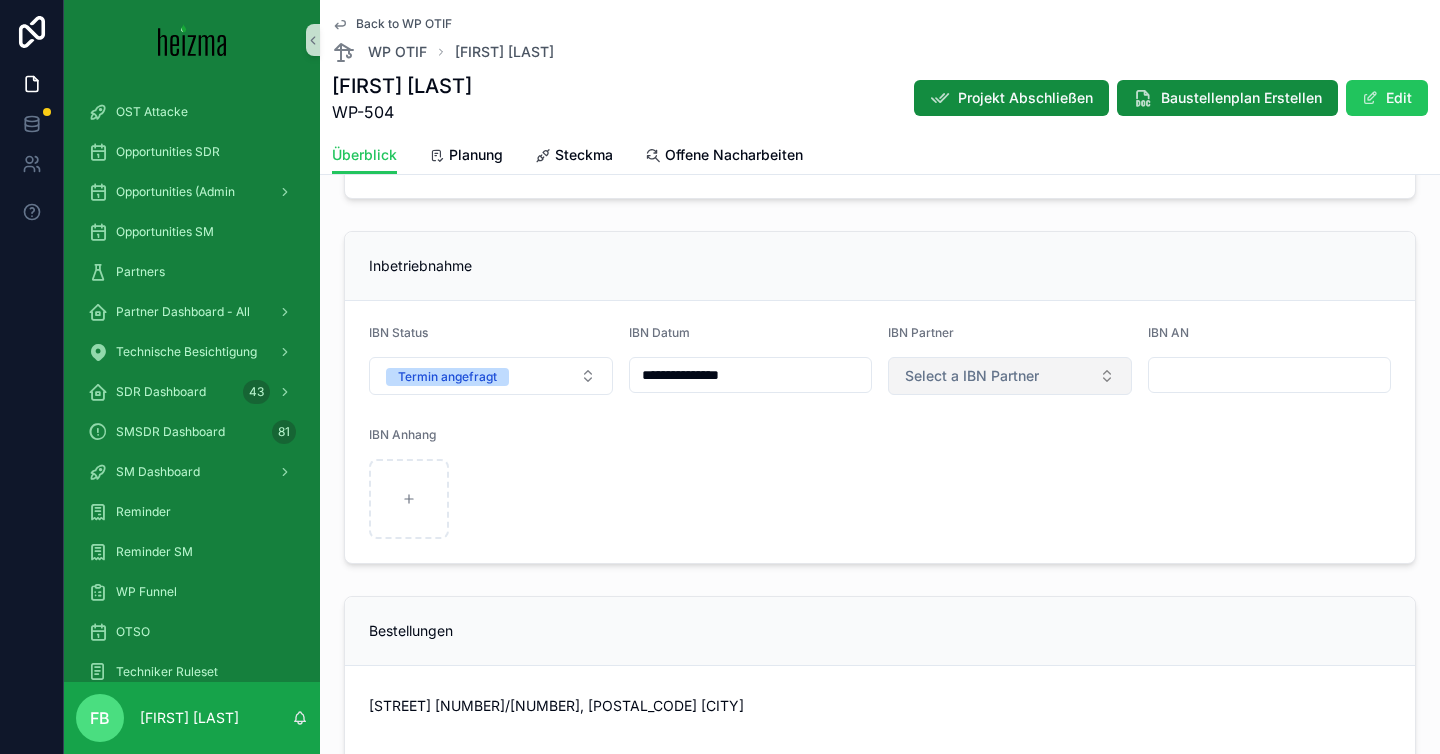 click on "Select a IBN Partner" at bounding box center (972, 376) 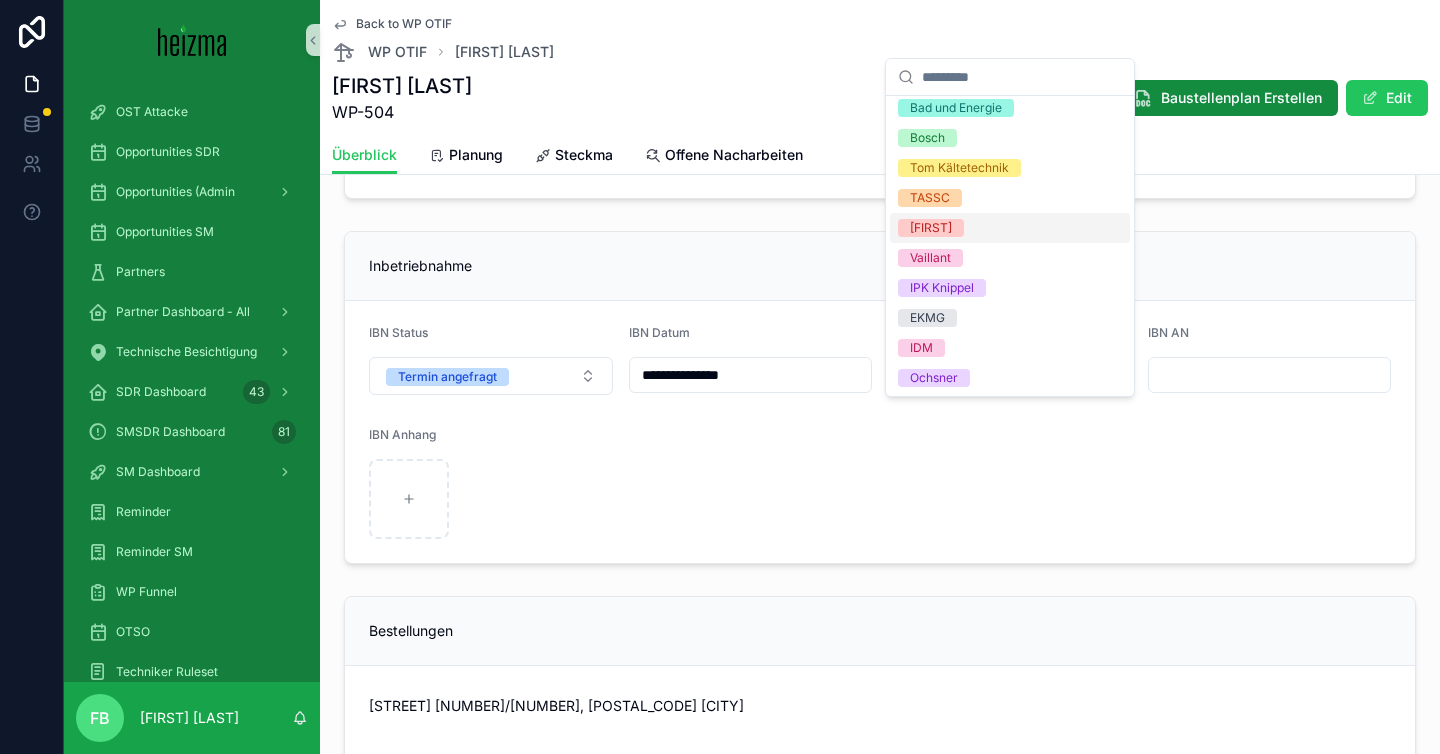 scroll, scrollTop: 128, scrollLeft: 0, axis: vertical 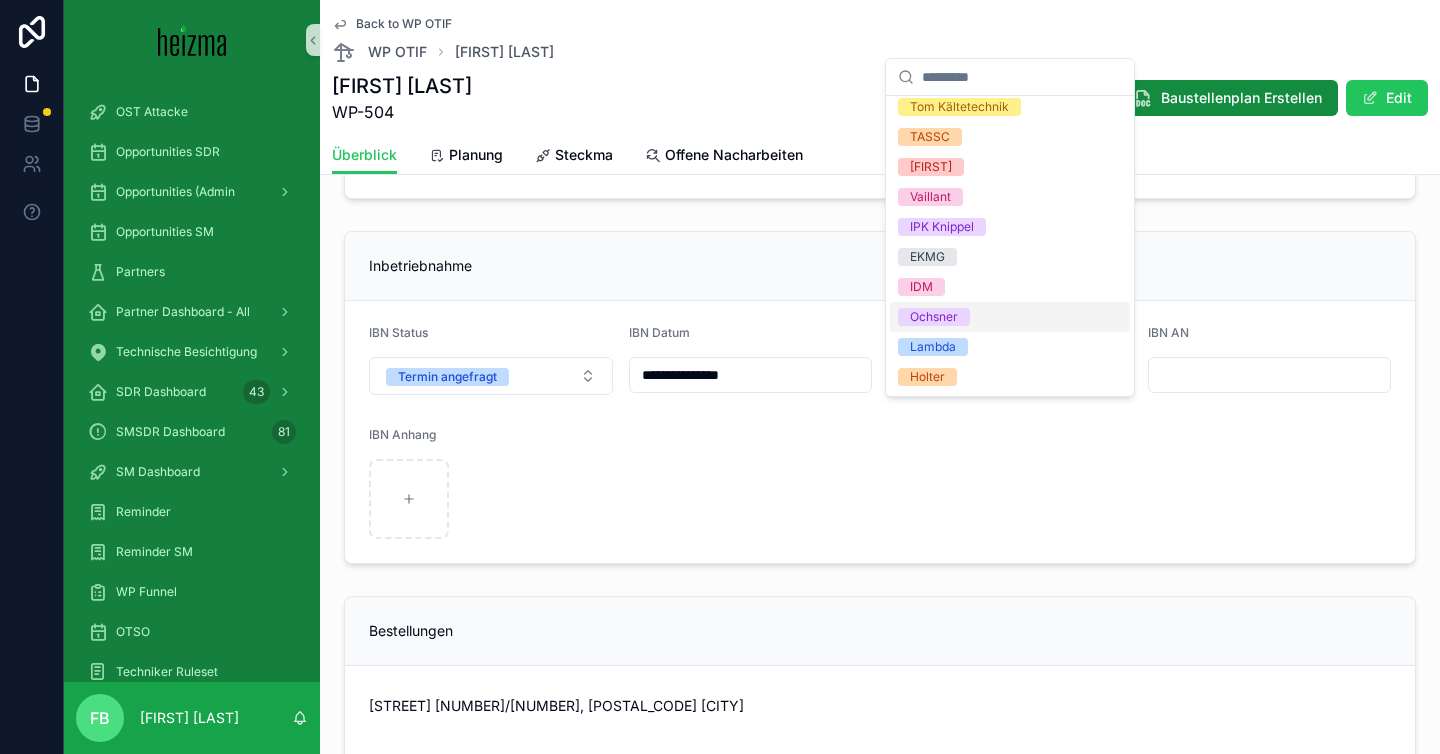 click on "Ochsner" at bounding box center (934, 317) 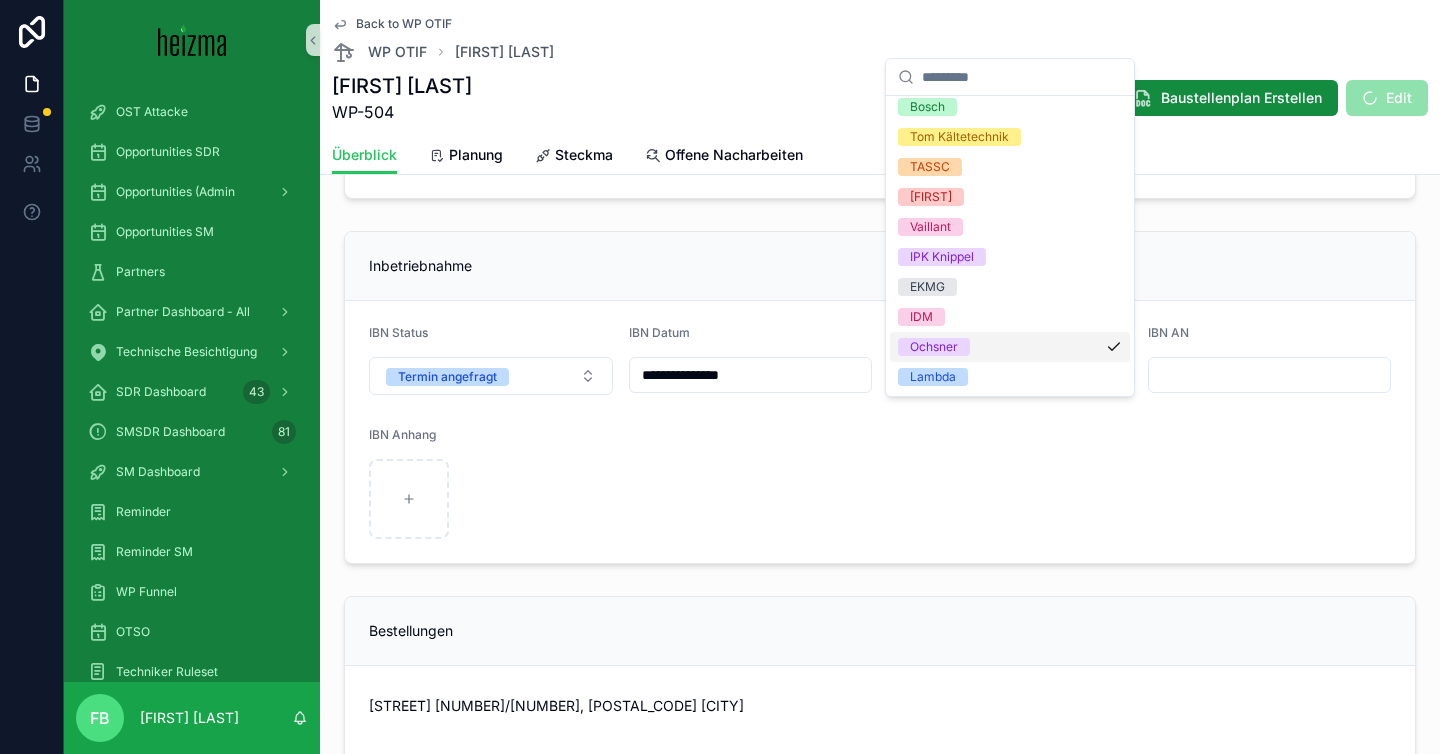 scroll, scrollTop: 158, scrollLeft: 0, axis: vertical 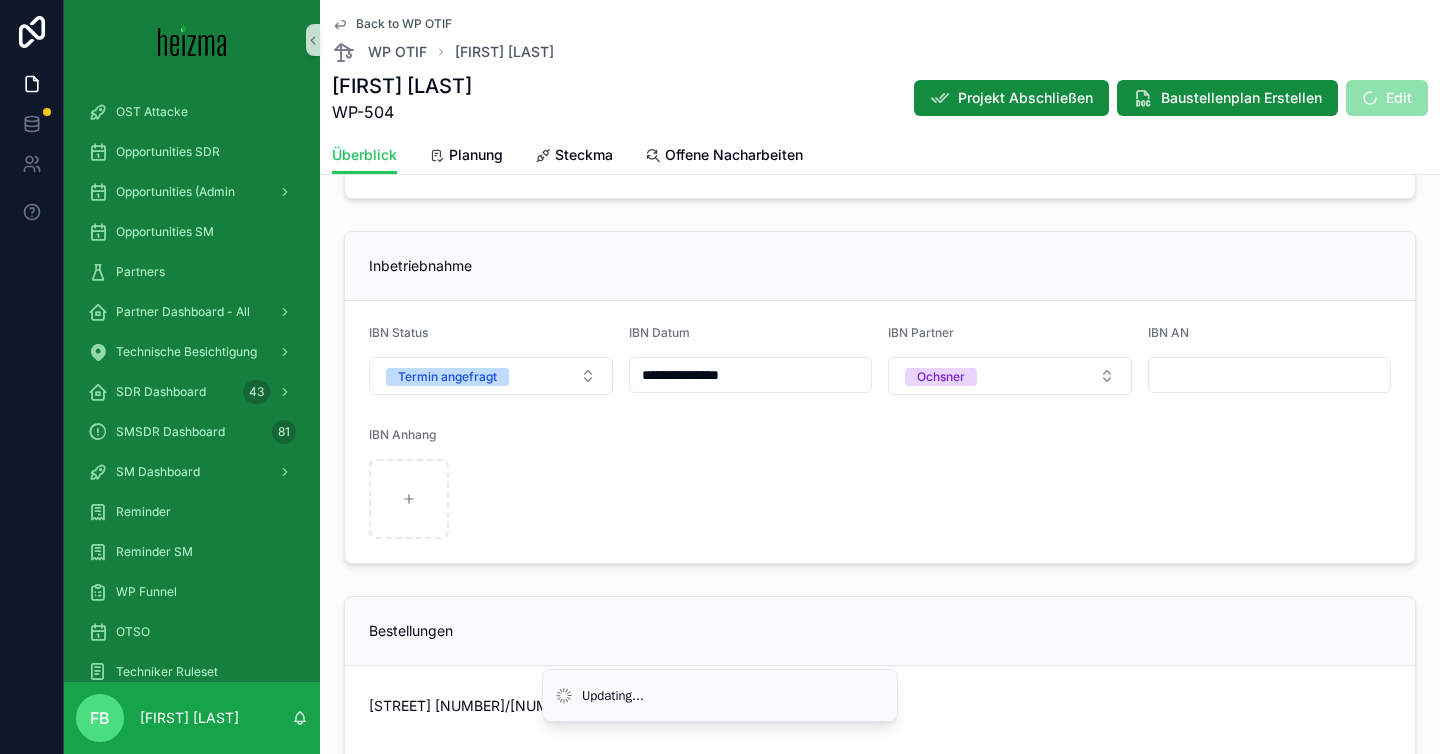 click at bounding box center (880, 499) 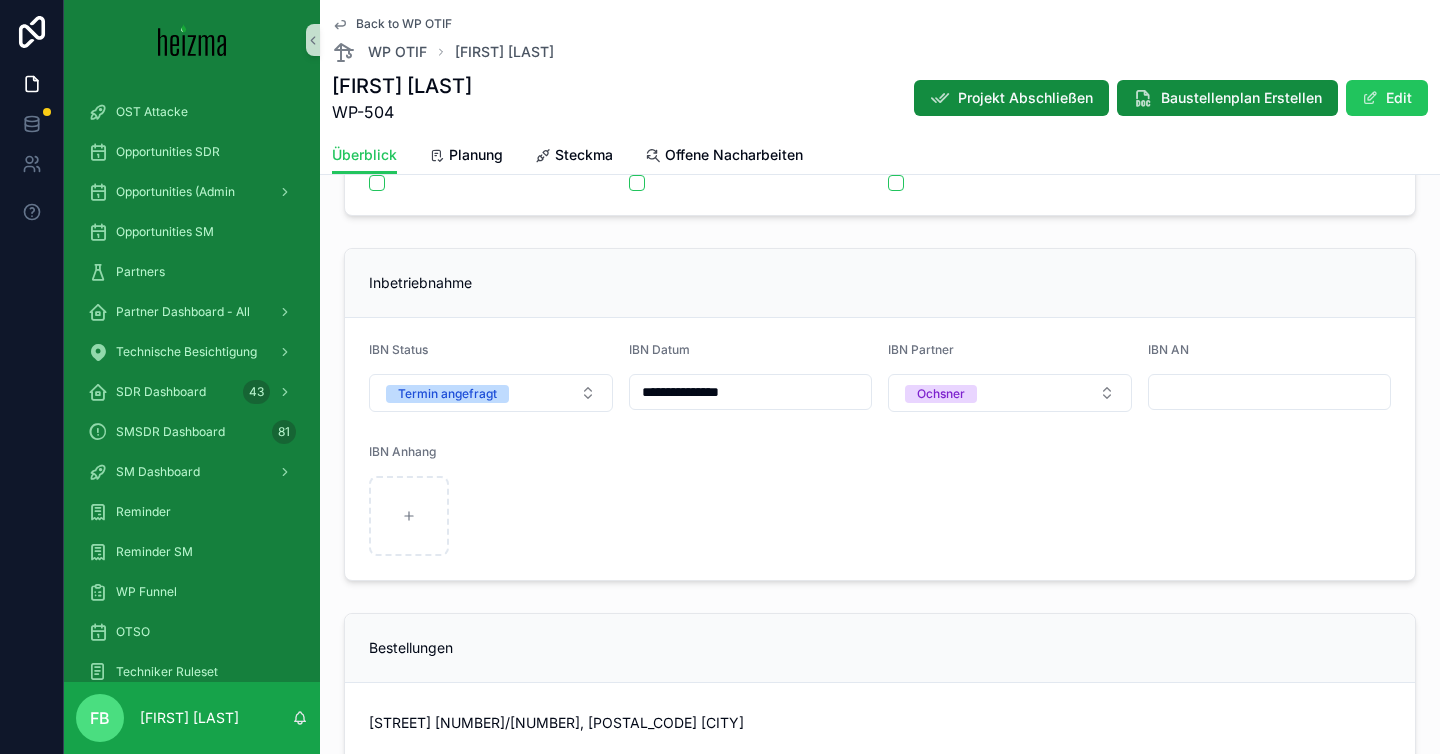 scroll, scrollTop: 5348, scrollLeft: 0, axis: vertical 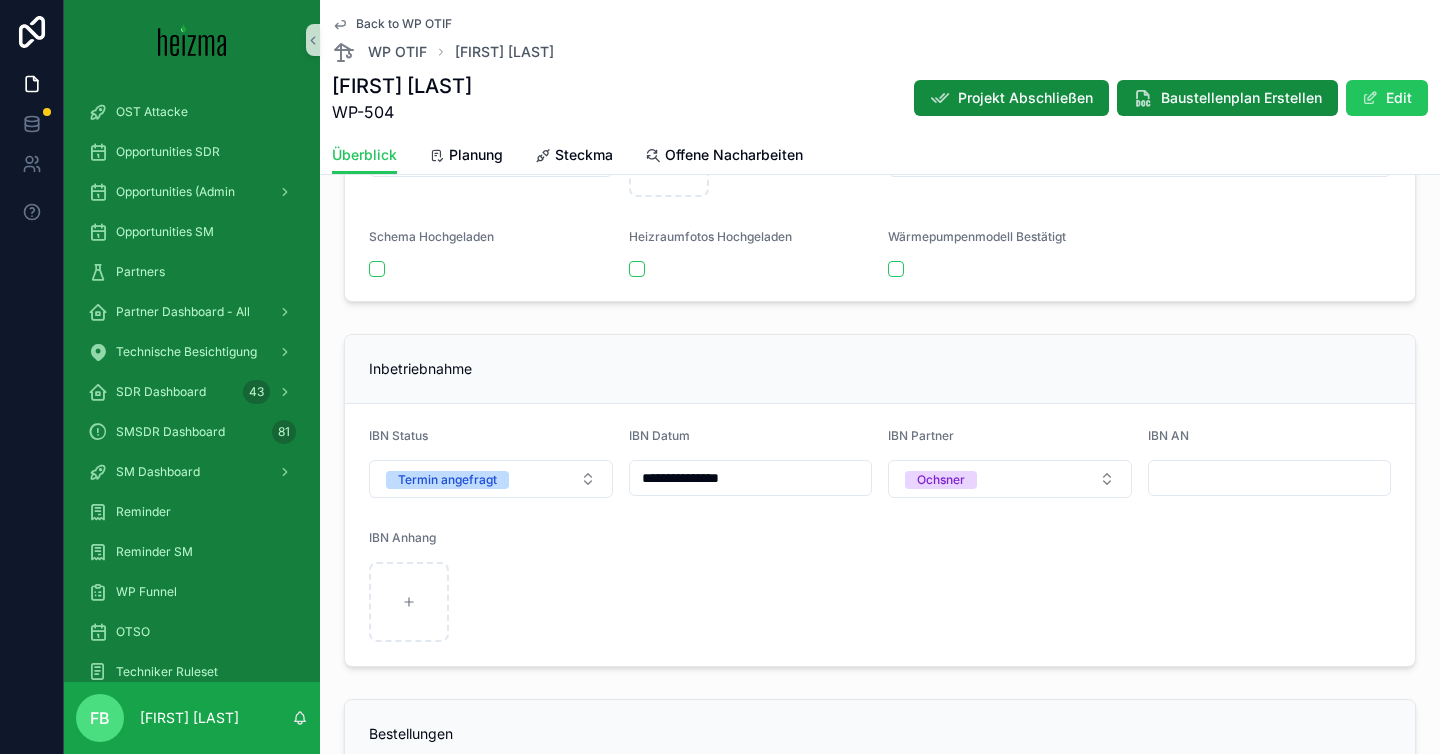 click at bounding box center [880, 602] 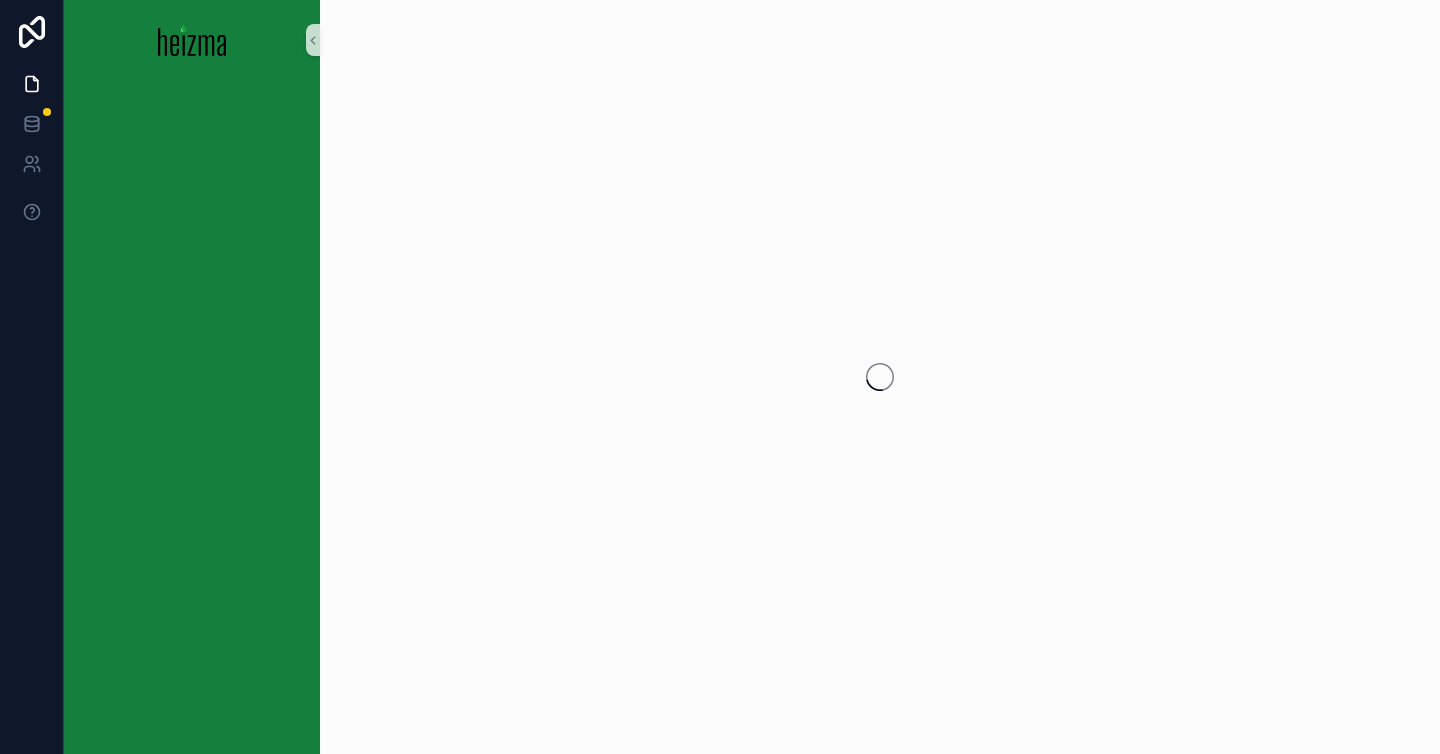 scroll, scrollTop: 0, scrollLeft: 0, axis: both 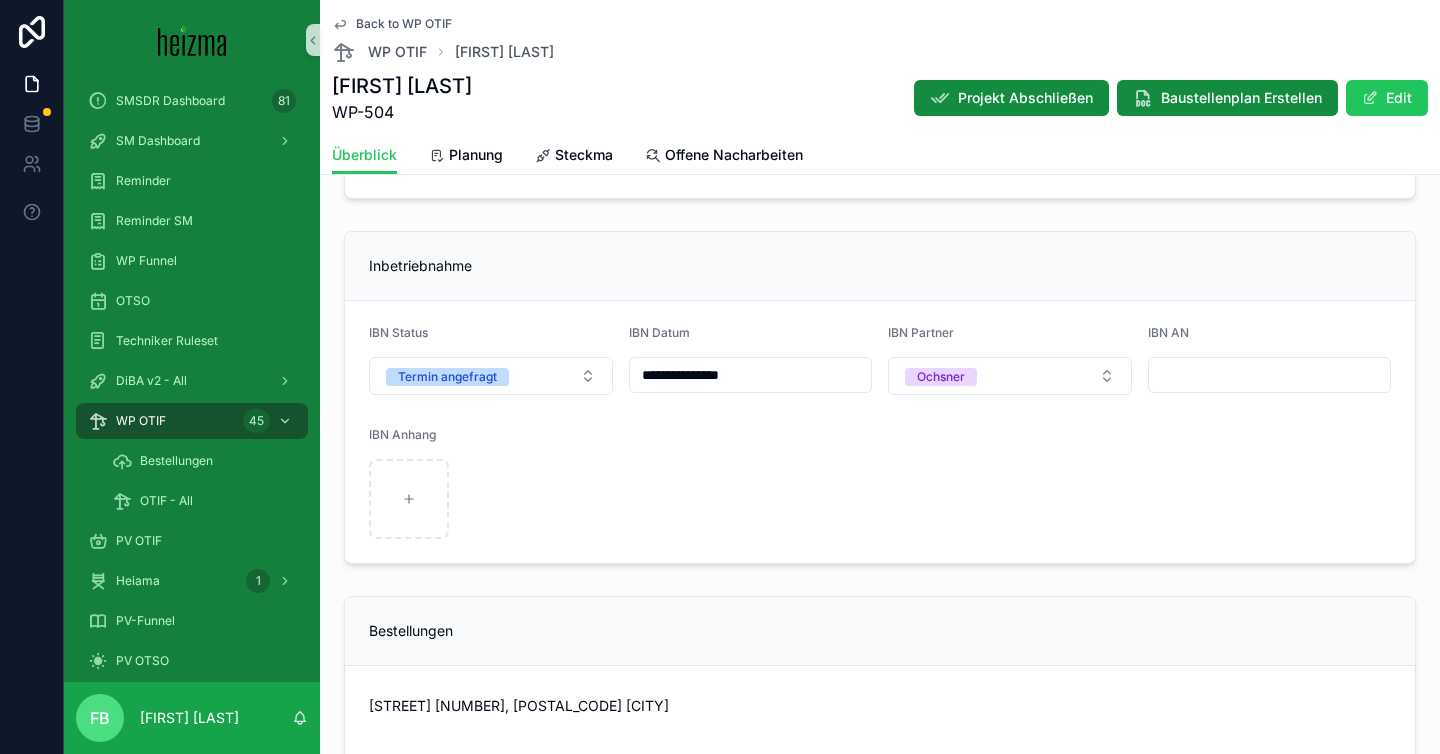 click at bounding box center [880, 499] 